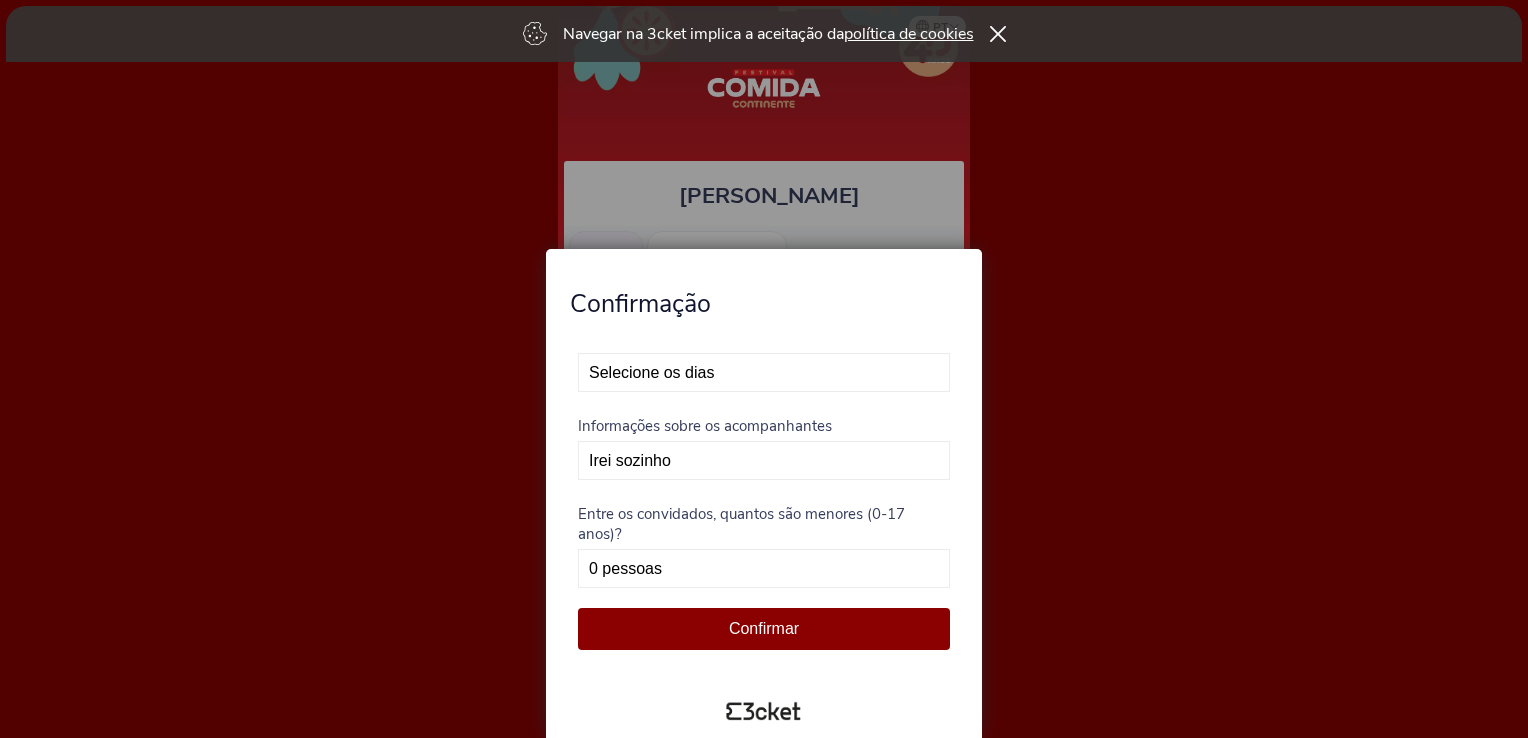 scroll, scrollTop: 0, scrollLeft: 0, axis: both 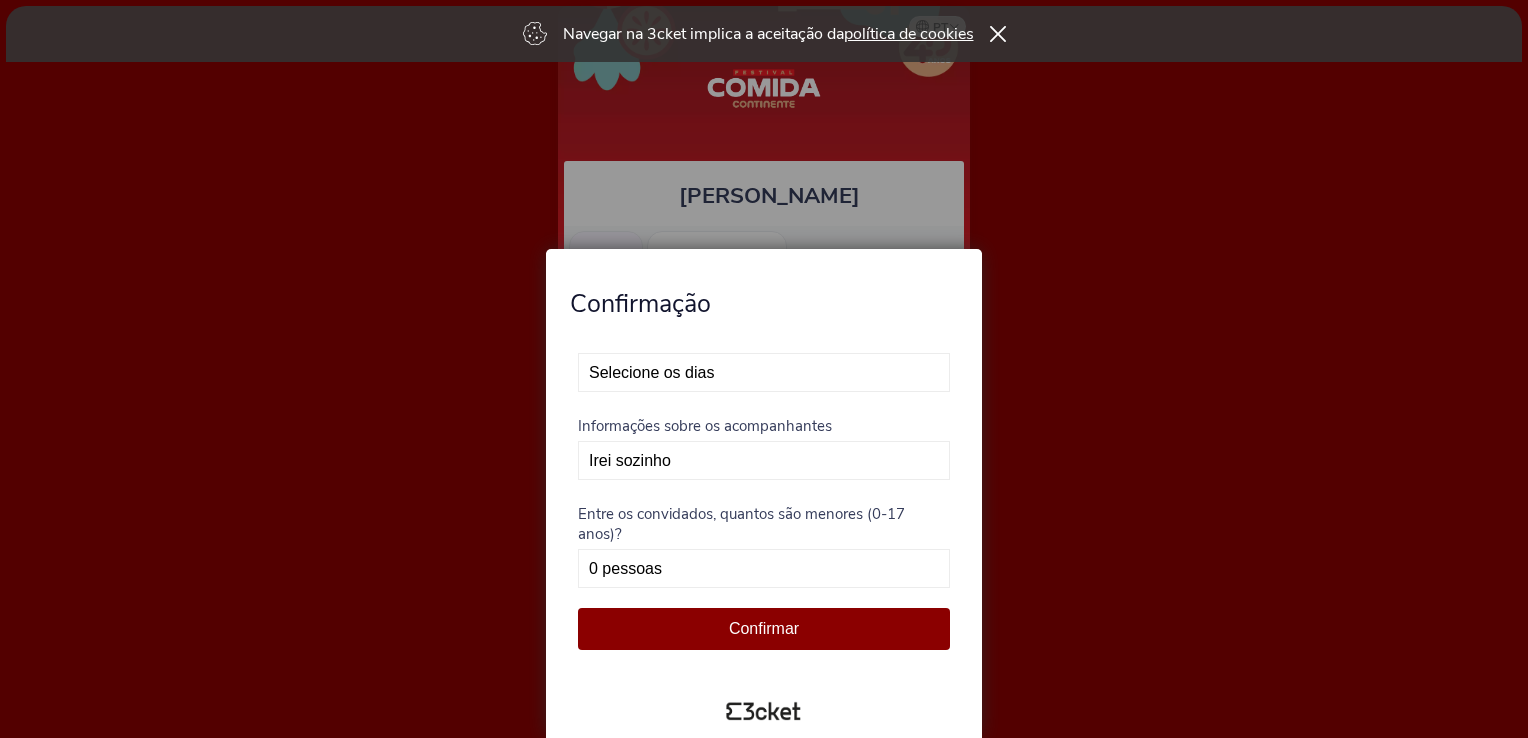 click on "Selecione os dias
Não vou poder estar presente
Exclusivo dia 12
Exclusivo dia 13" at bounding box center [764, 372] 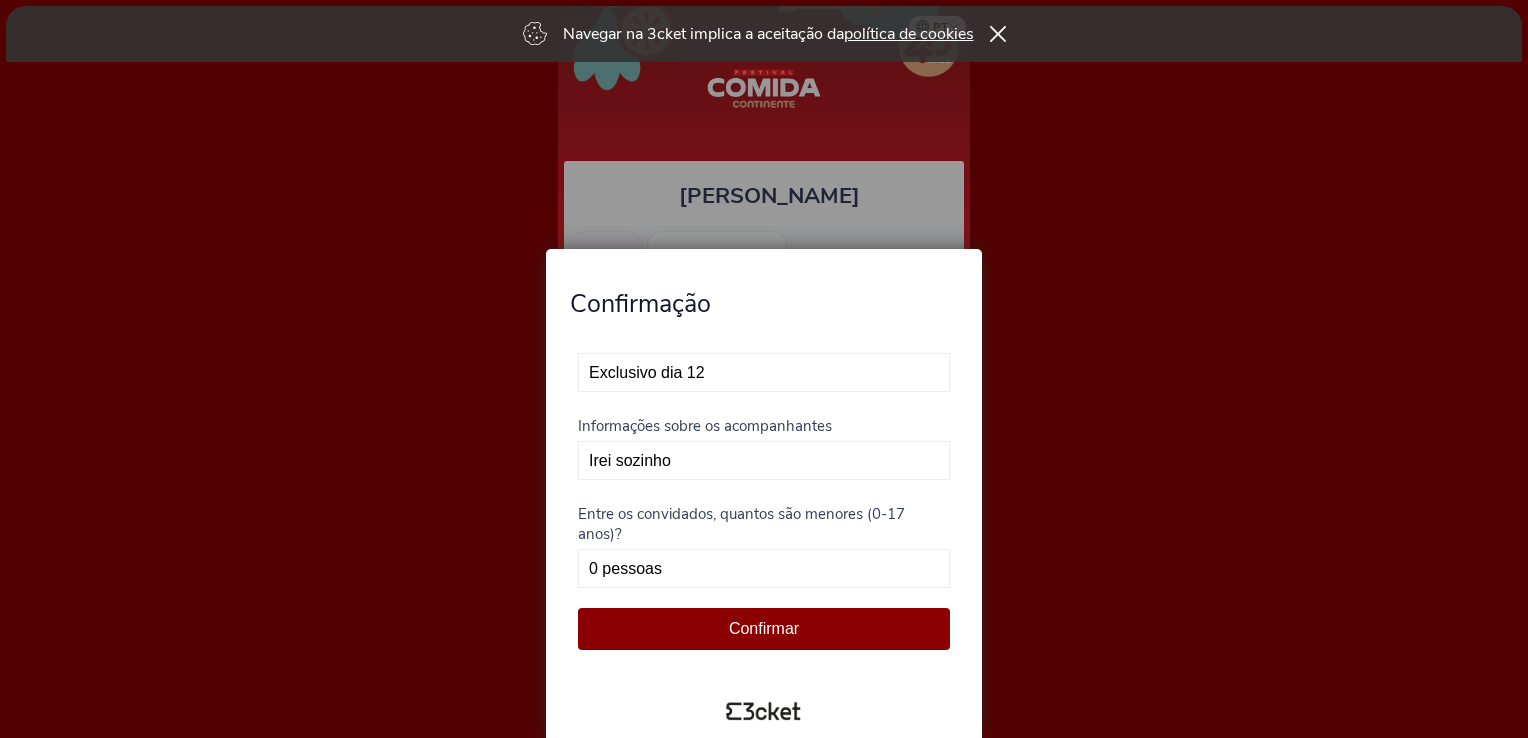 click on "Selecione os dias
Não vou poder estar presente
Exclusivo dia 12
Exclusivo dia 13" at bounding box center [764, 372] 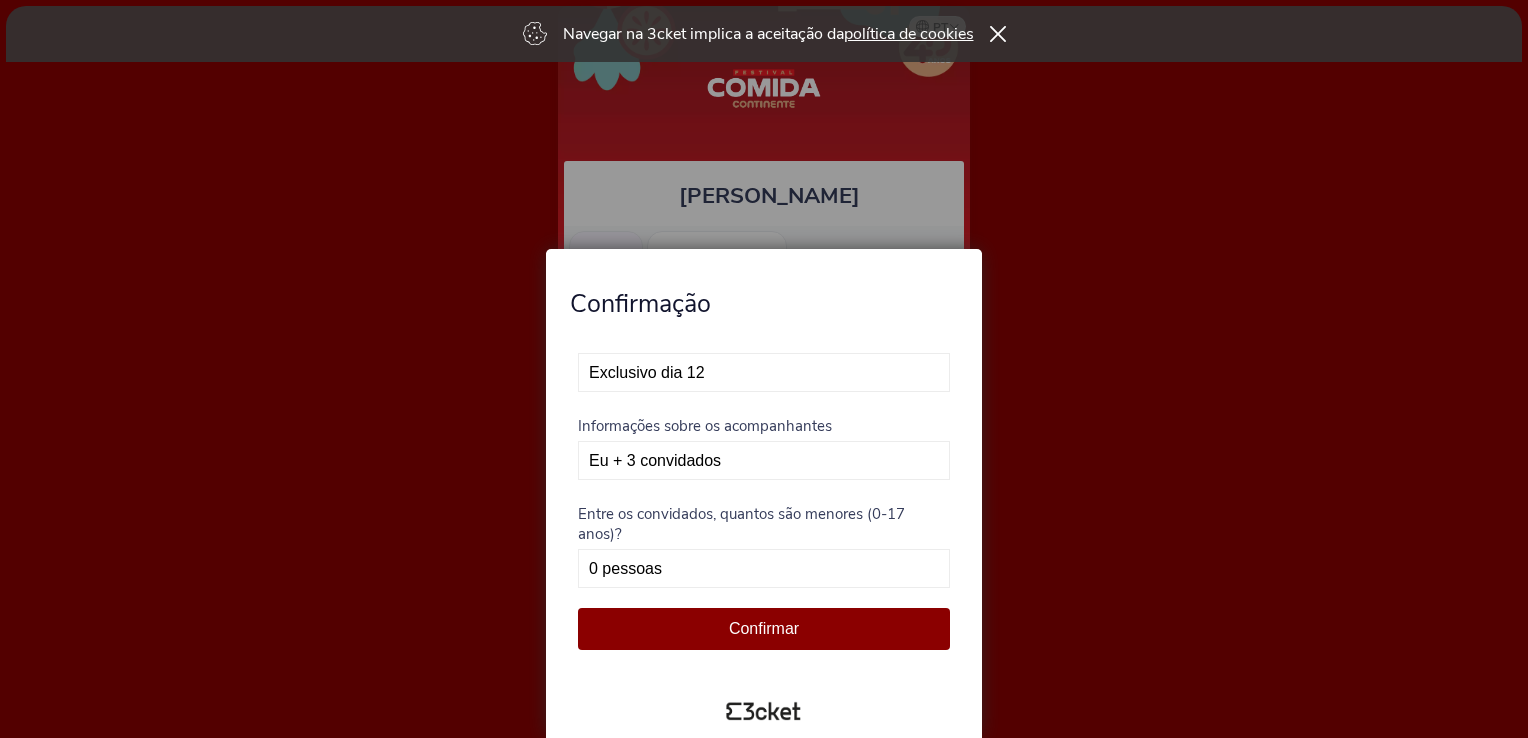 click on "Irei sozinho
Eu + 1 convidado
Eu + 2 convidados
Eu + 3 convidados" at bounding box center (764, 460) 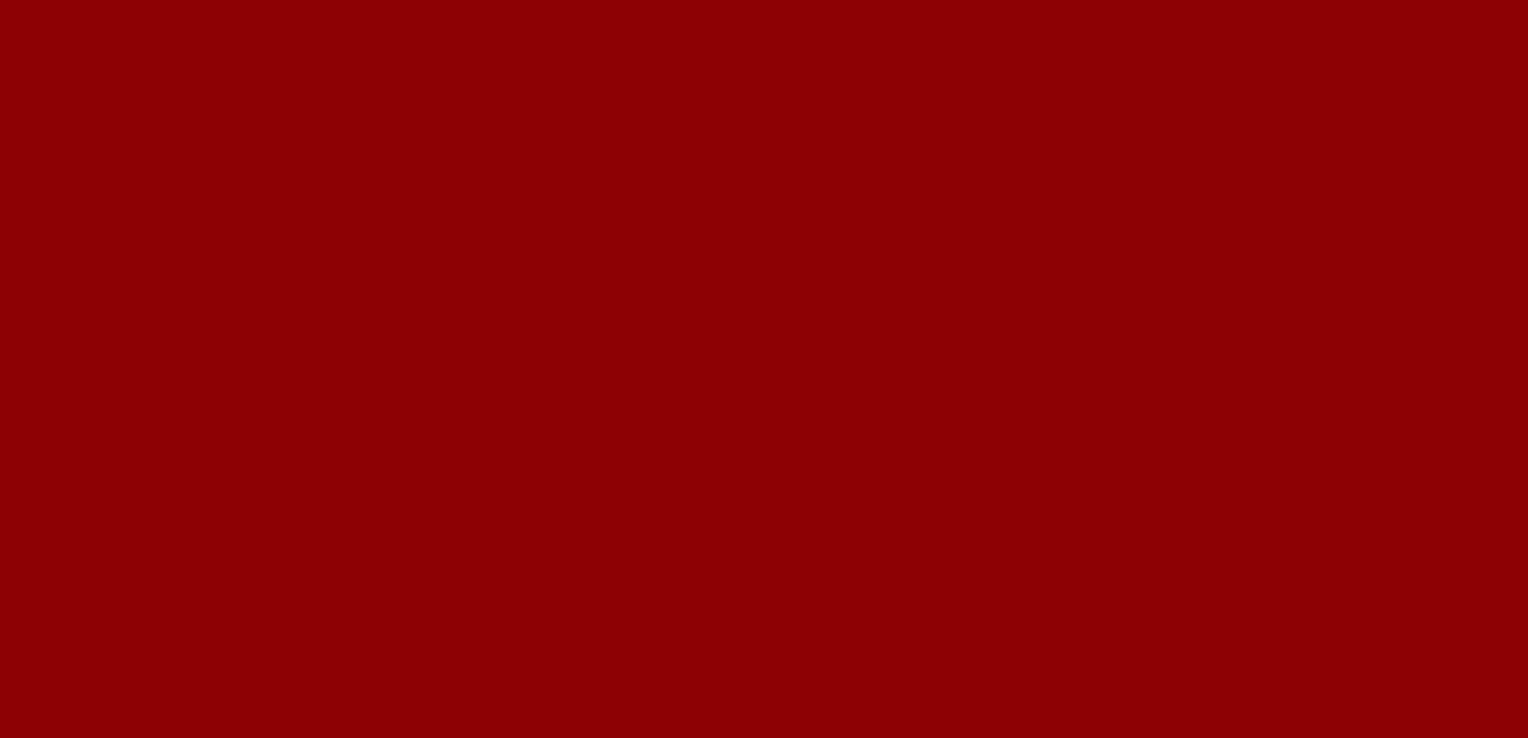 scroll, scrollTop: 0, scrollLeft: 0, axis: both 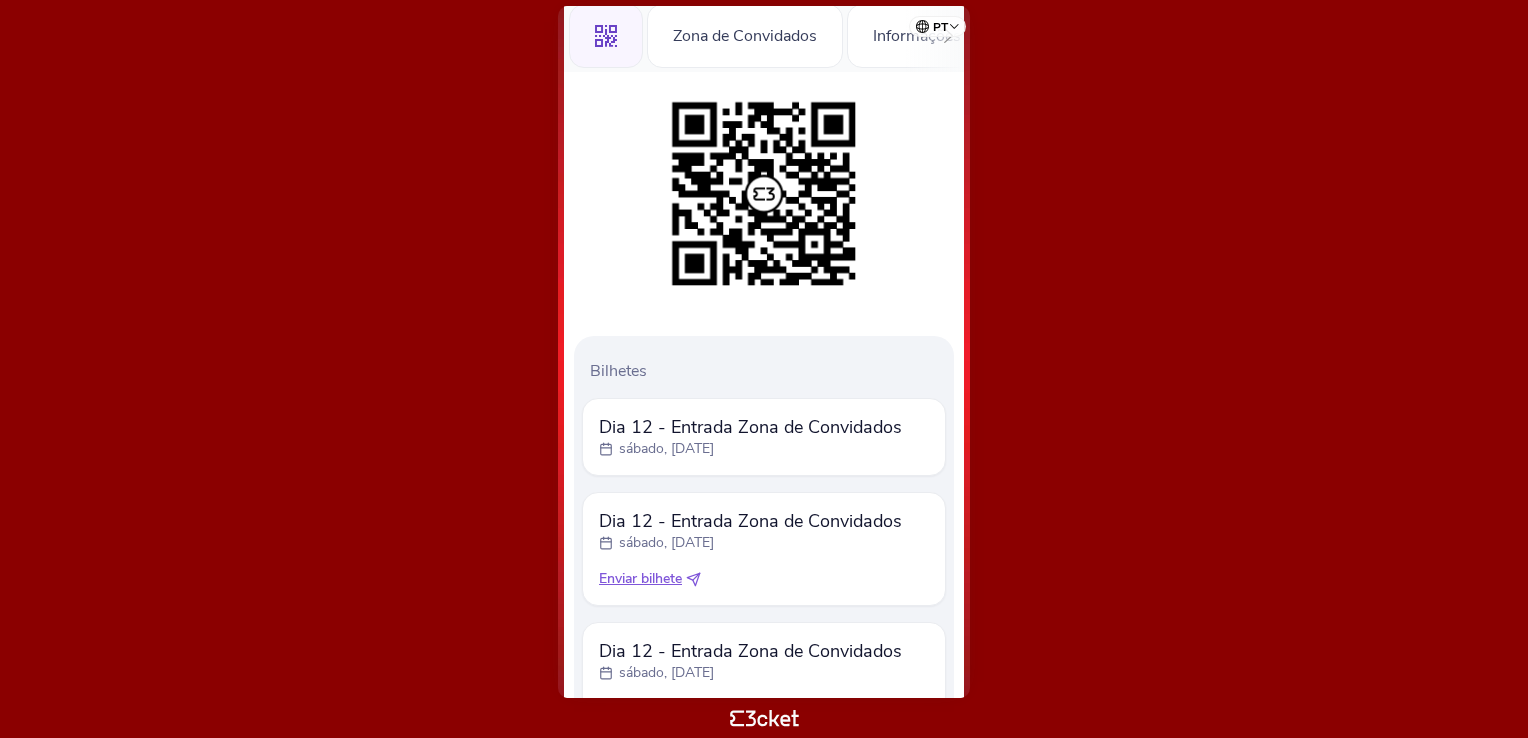 click 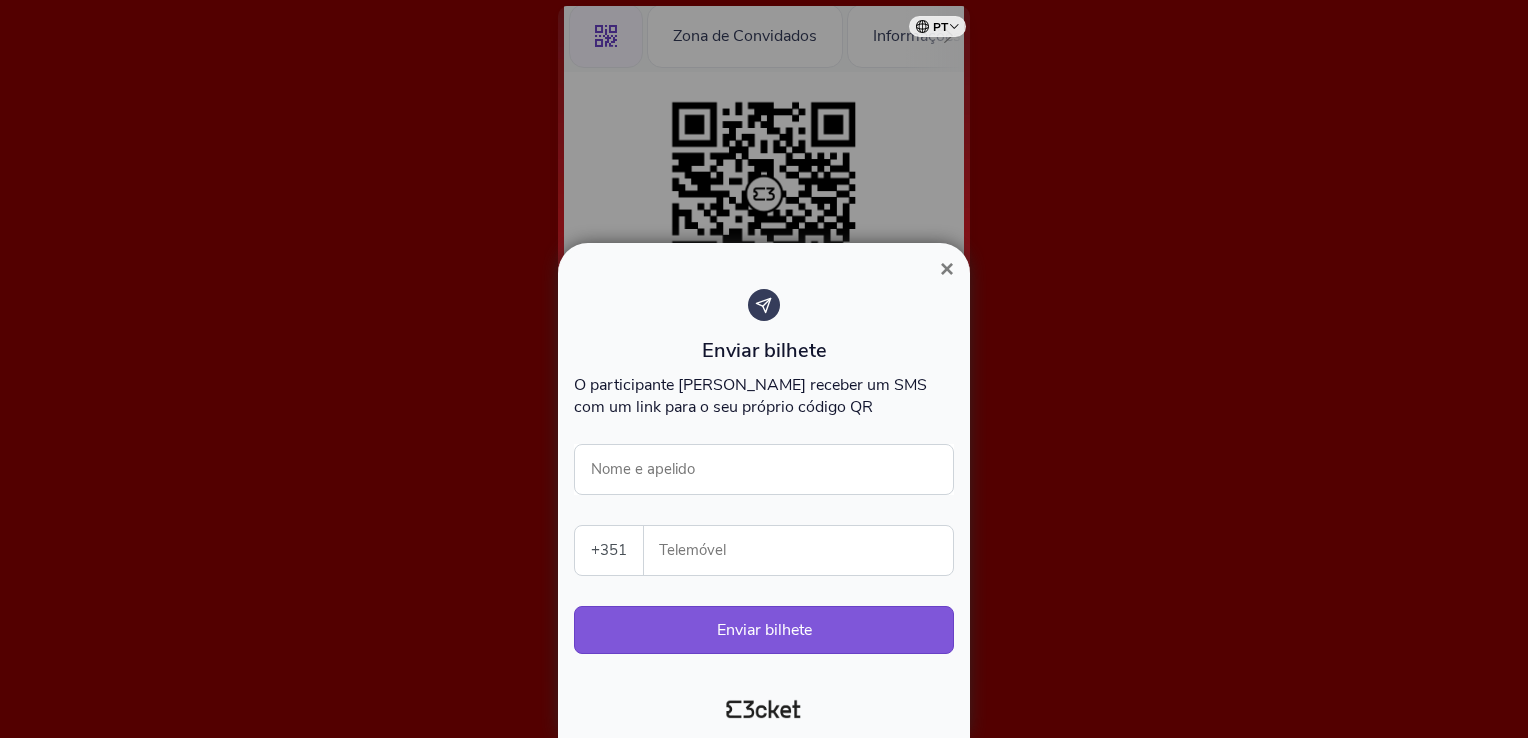 click on "×" at bounding box center (947, 268) 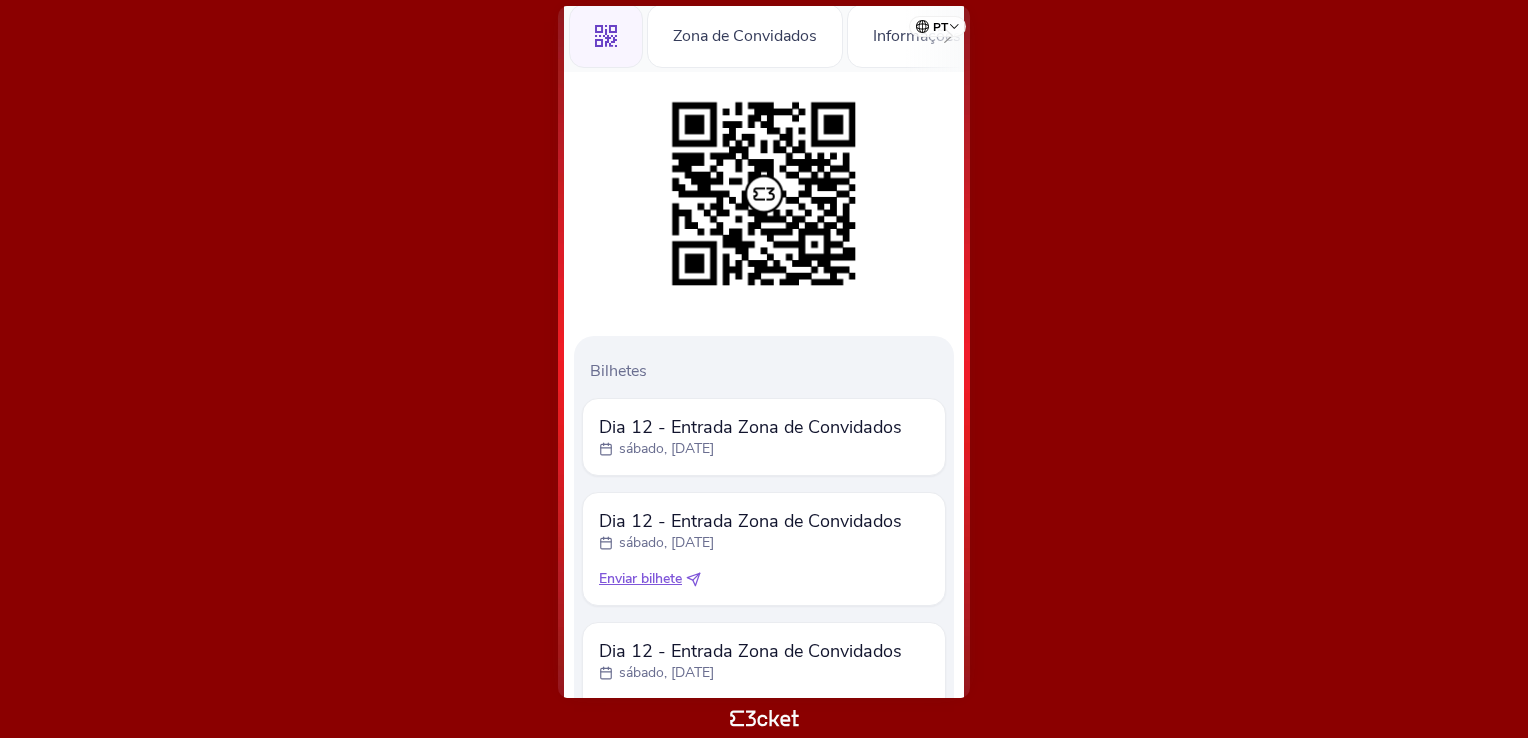 click 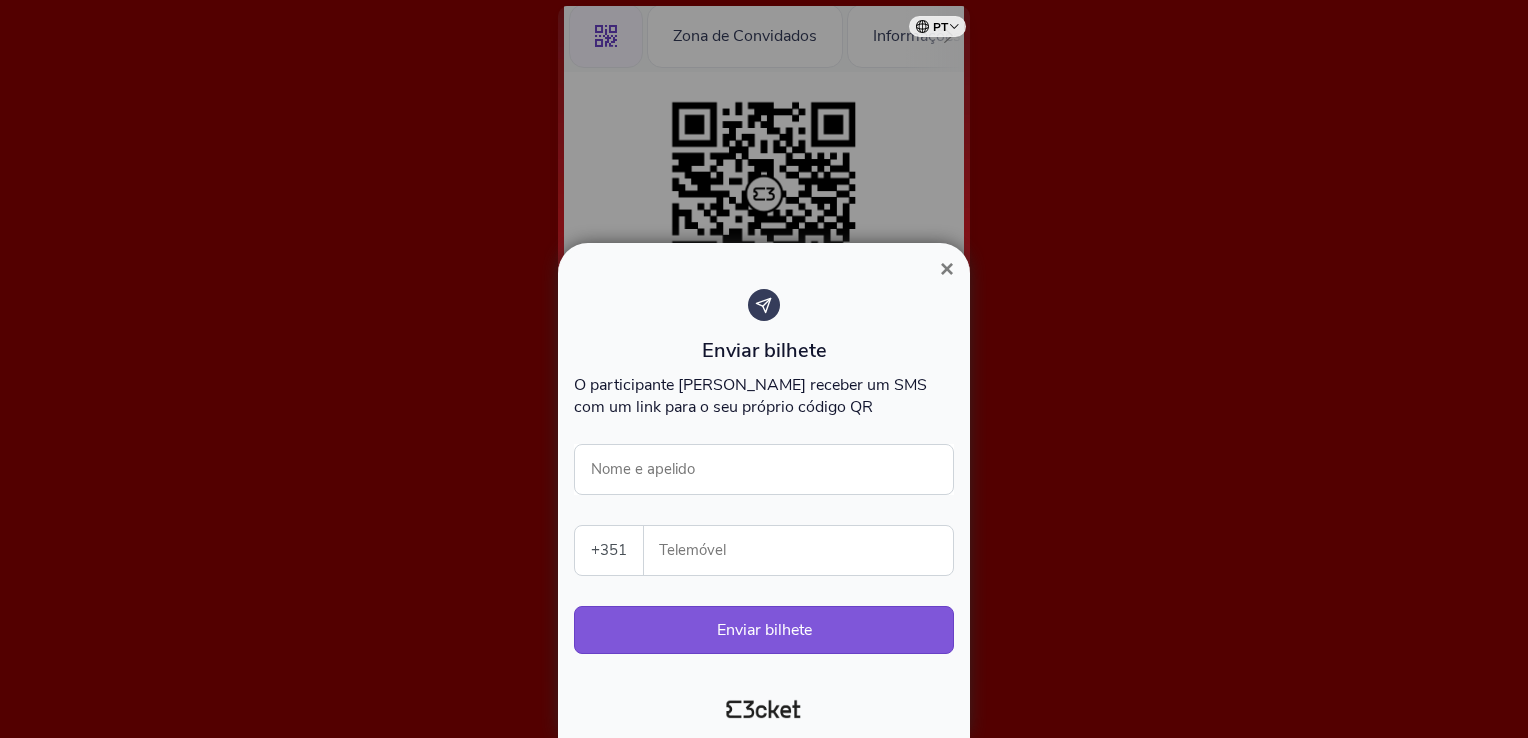 click at bounding box center [764, 369] 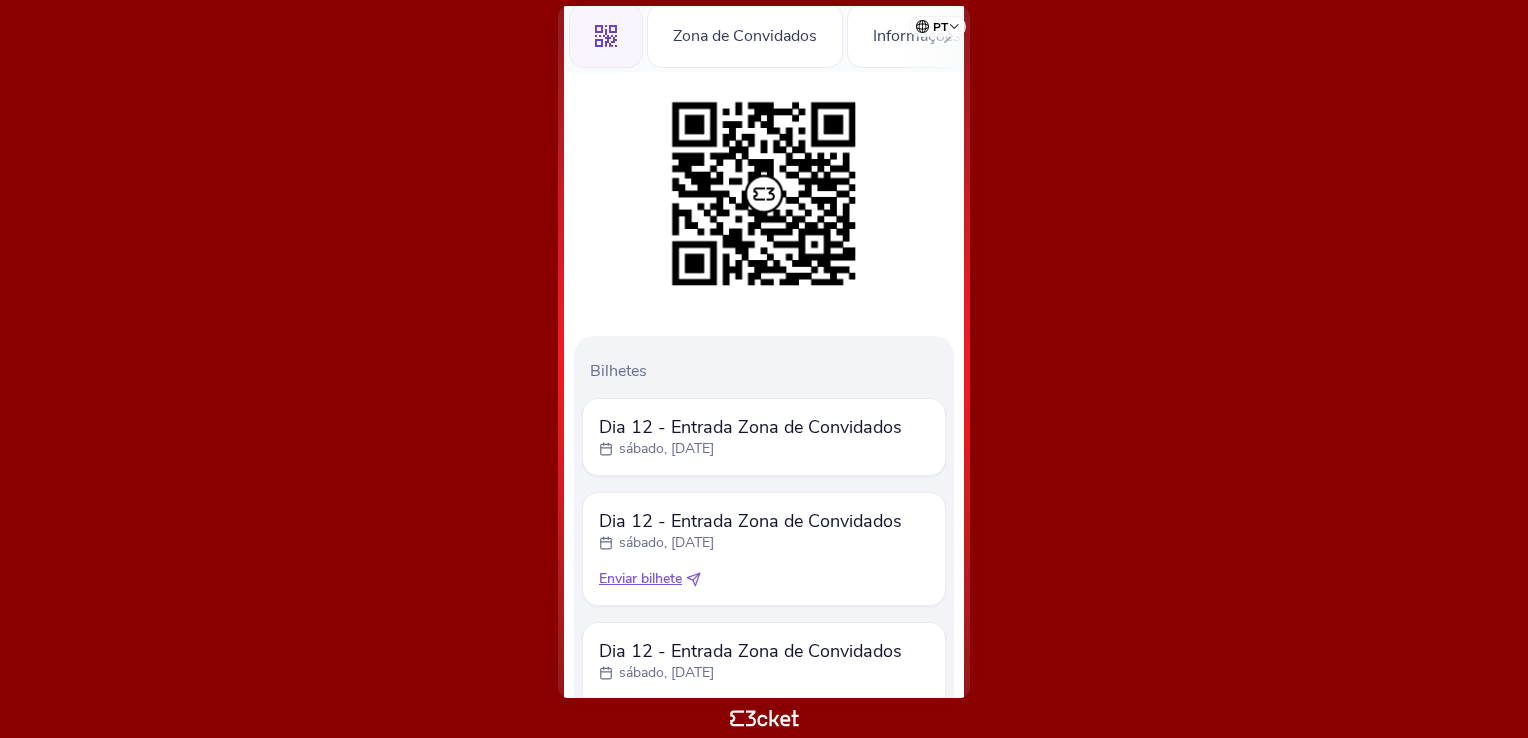 scroll, scrollTop: 227, scrollLeft: 0, axis: vertical 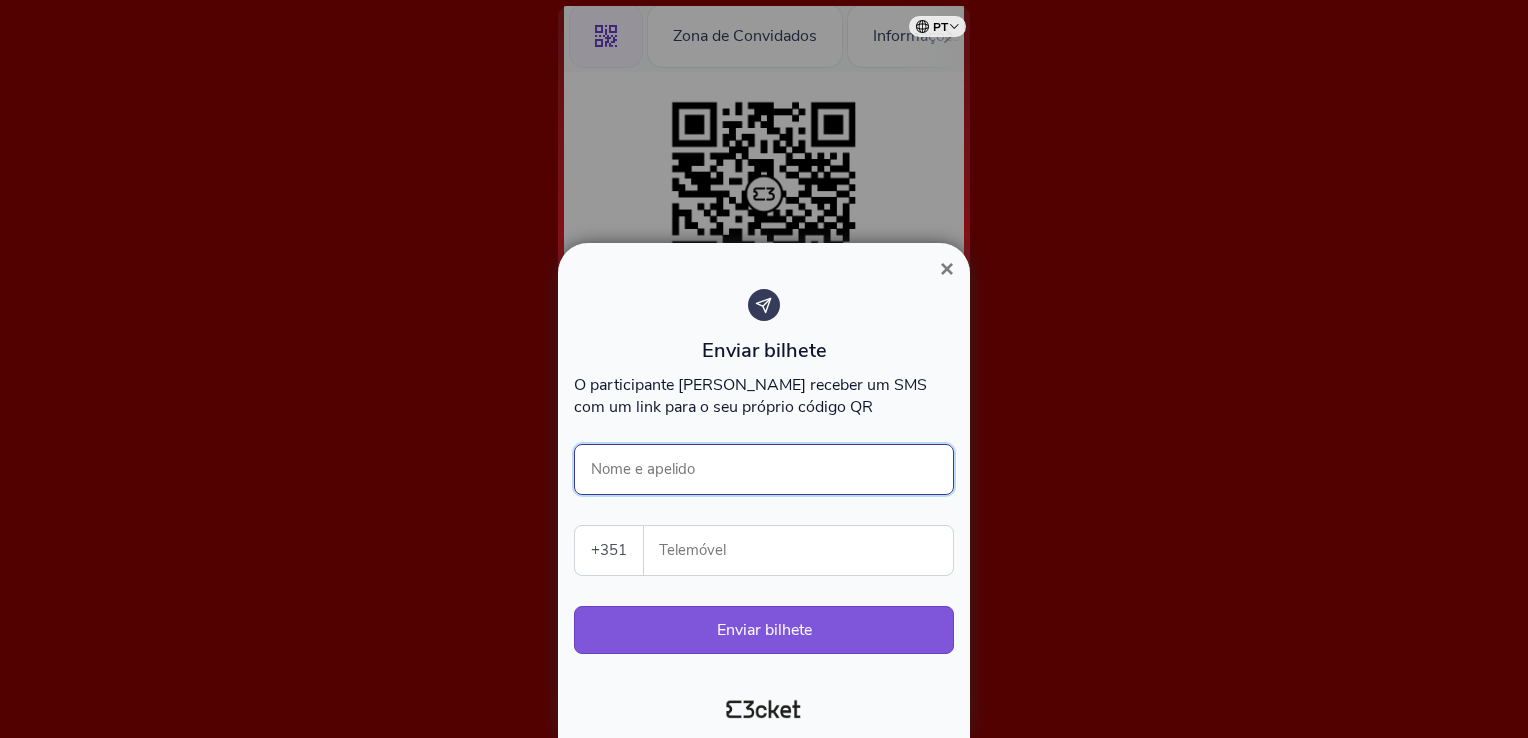 click on "Nome e apelido" at bounding box center [764, 469] 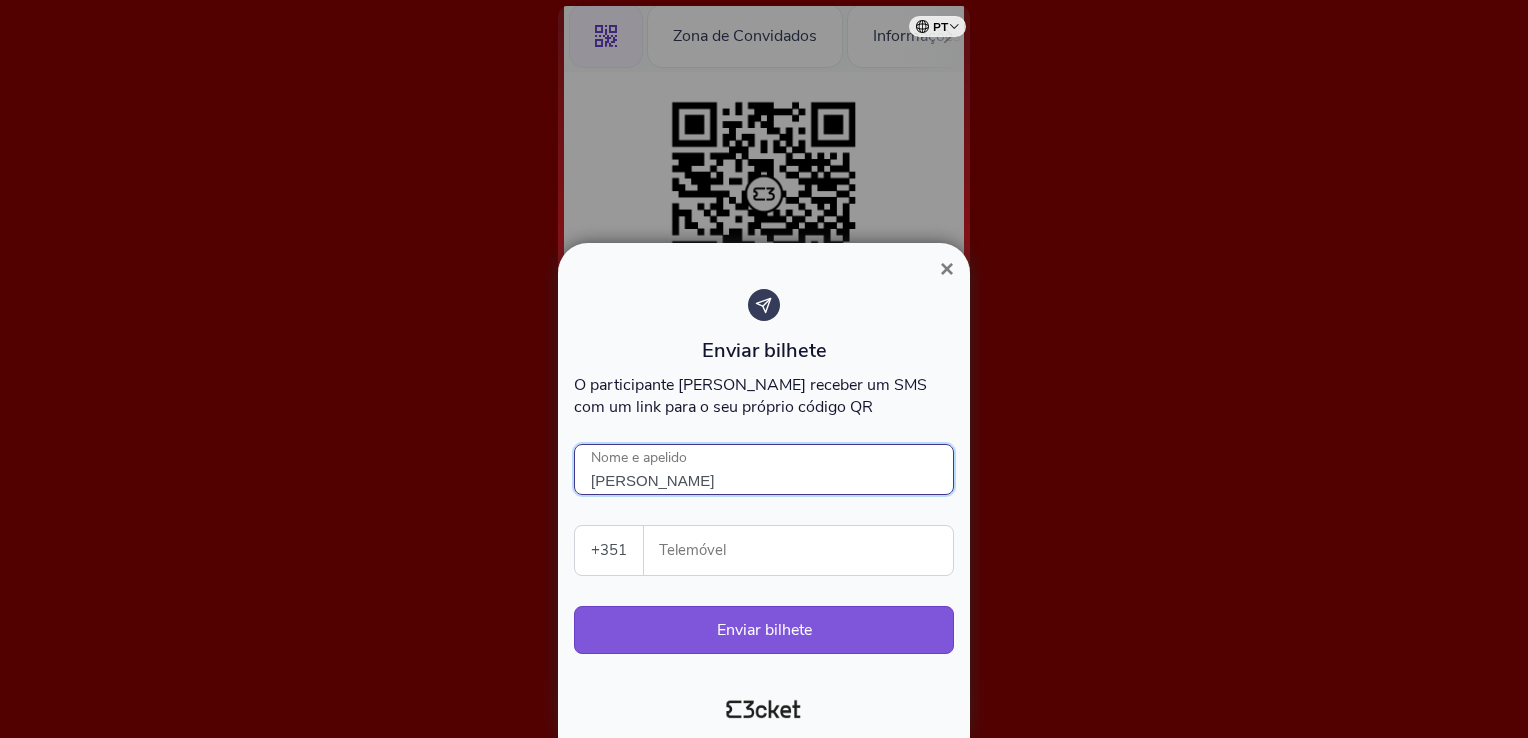type on "Rosa Gonçalves" 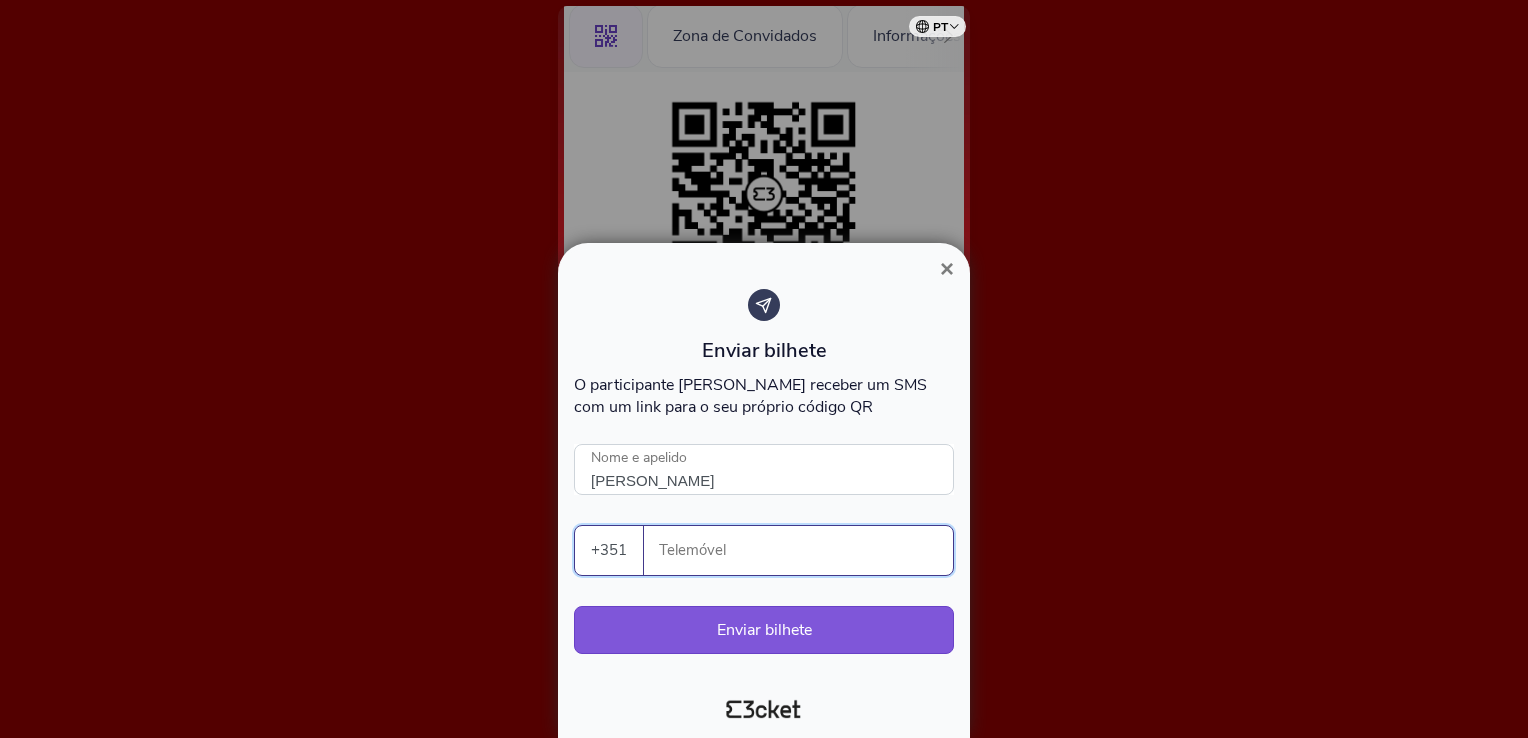 click on "Telemóvel" at bounding box center [806, 550] 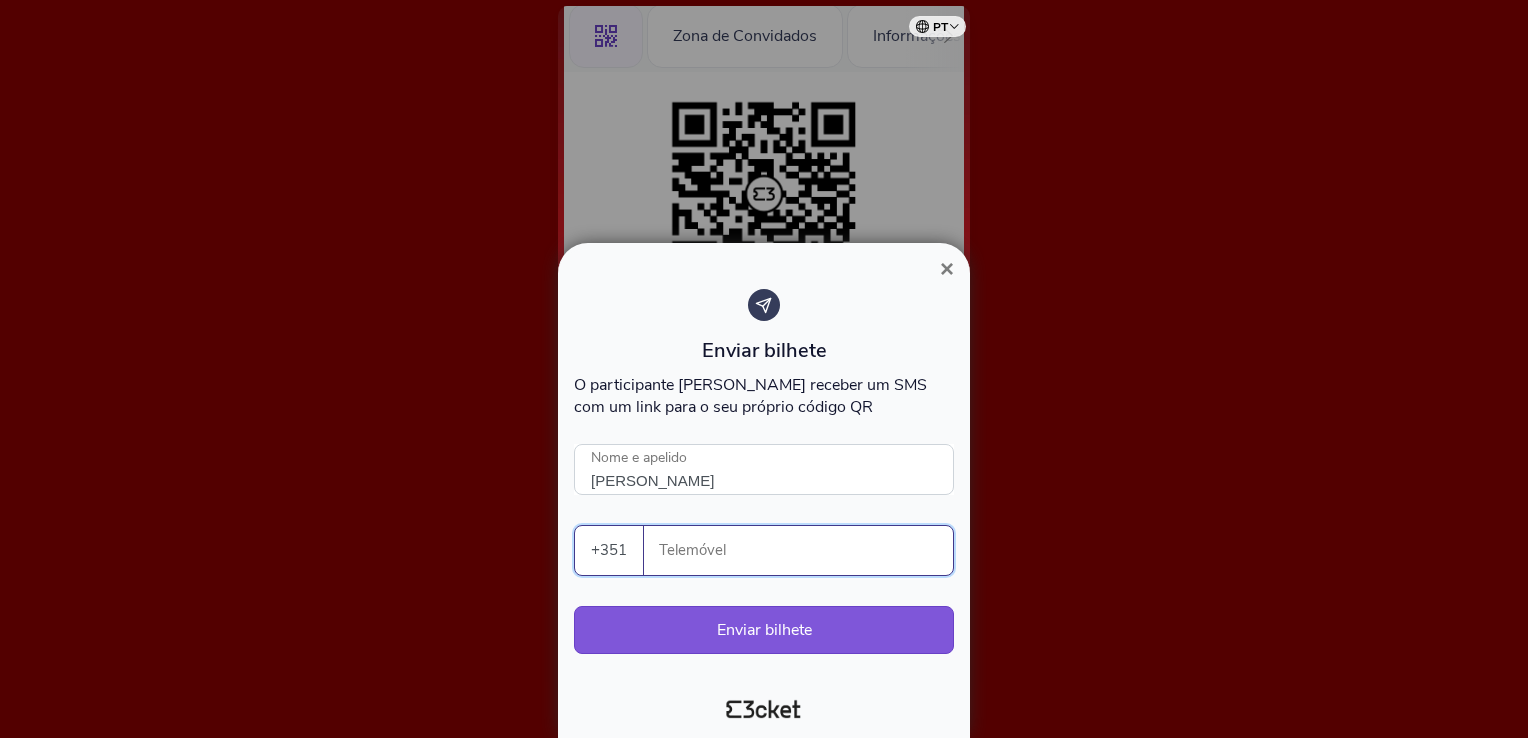 drag, startPoint x: 655, startPoint y: 544, endPoint x: 687, endPoint y: 558, distance: 34.928497 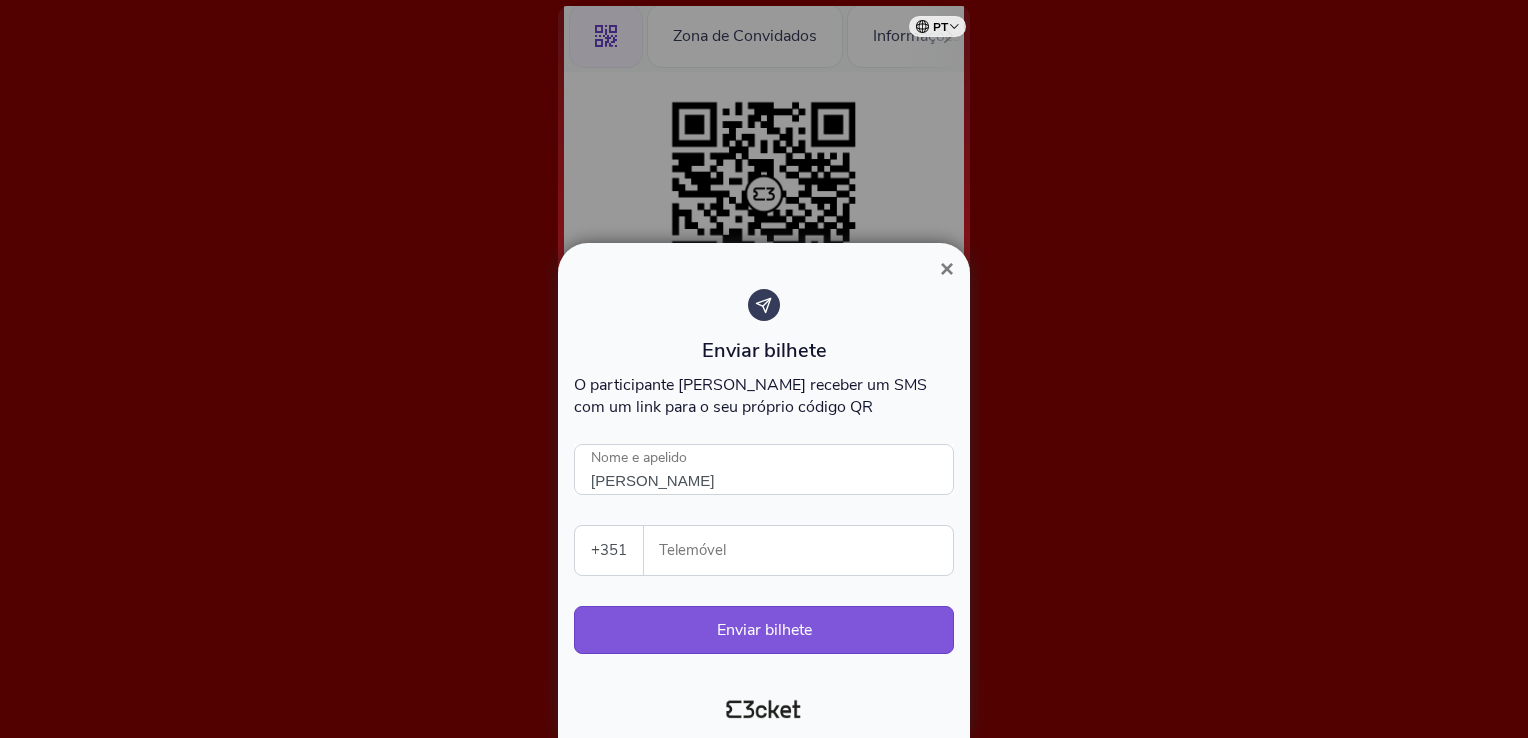 click on "Telemóvel" at bounding box center (806, 550) 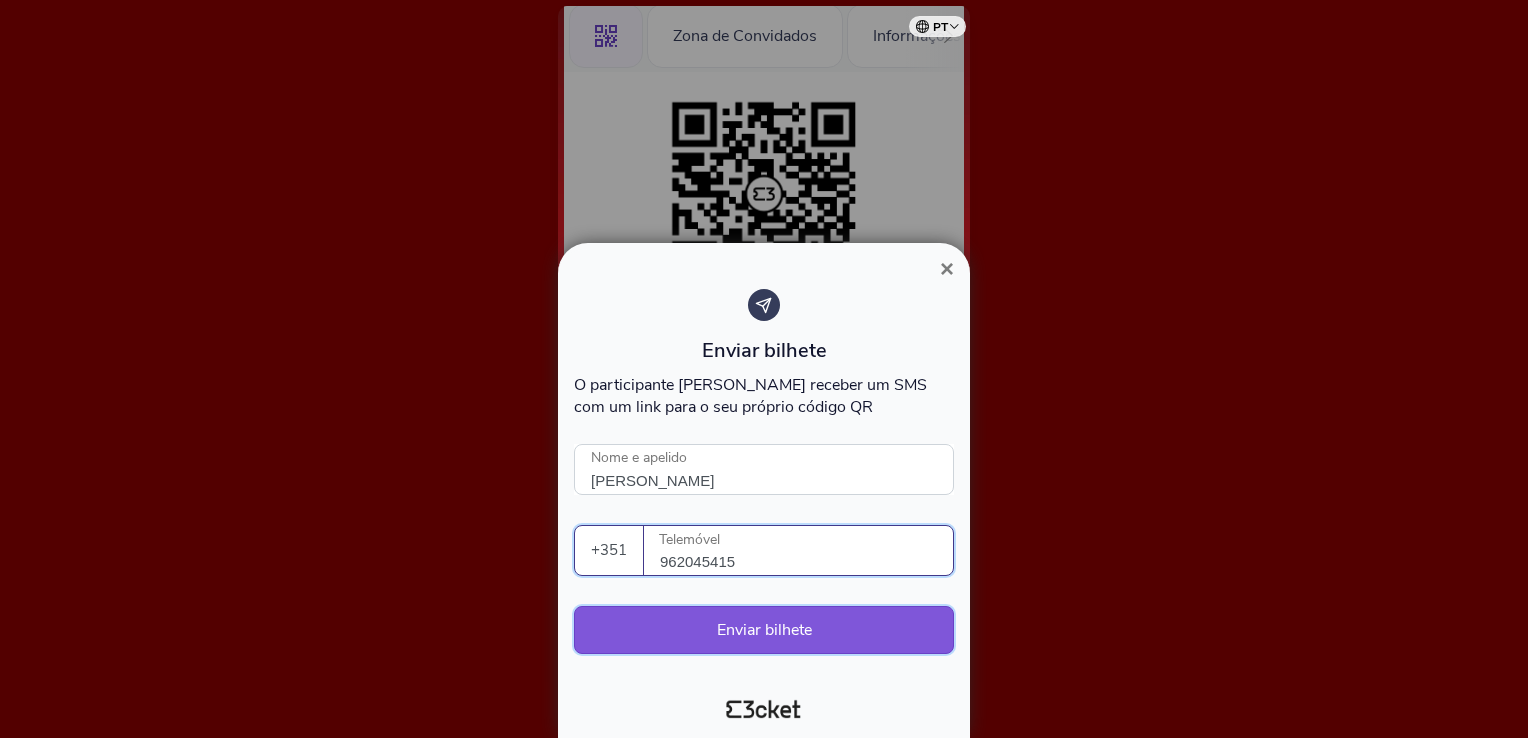 type on "962045415" 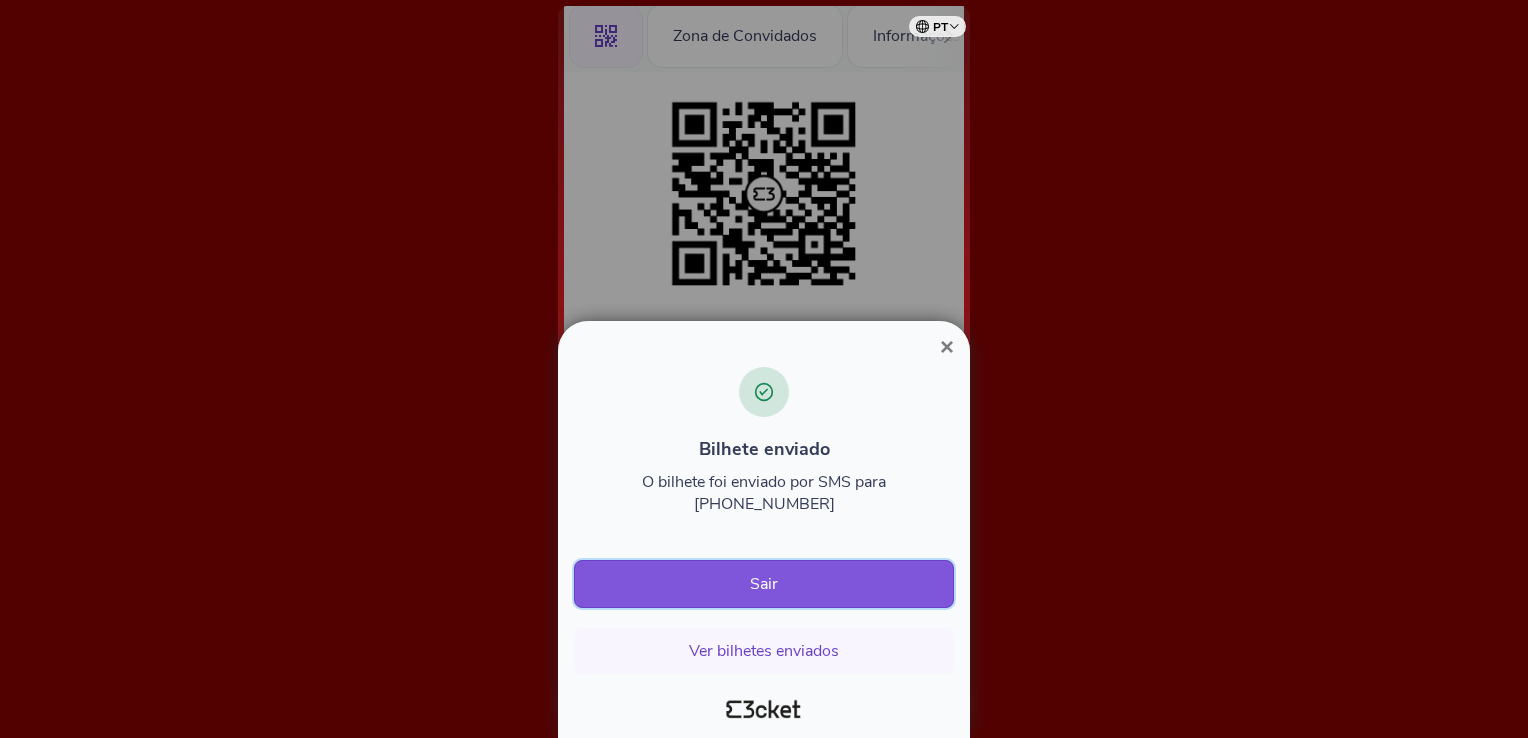 click on "Sair" at bounding box center [764, 584] 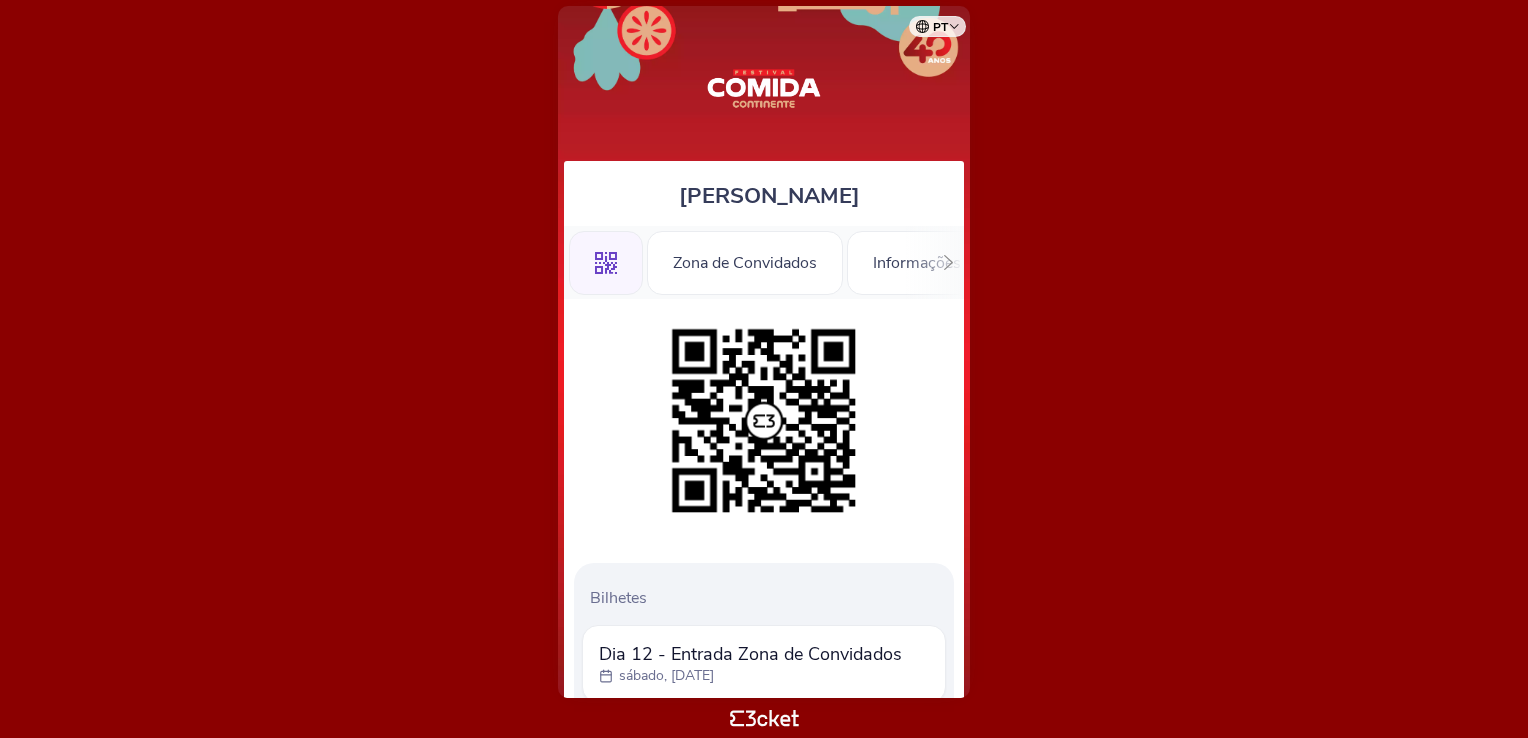 scroll, scrollTop: 0, scrollLeft: 0, axis: both 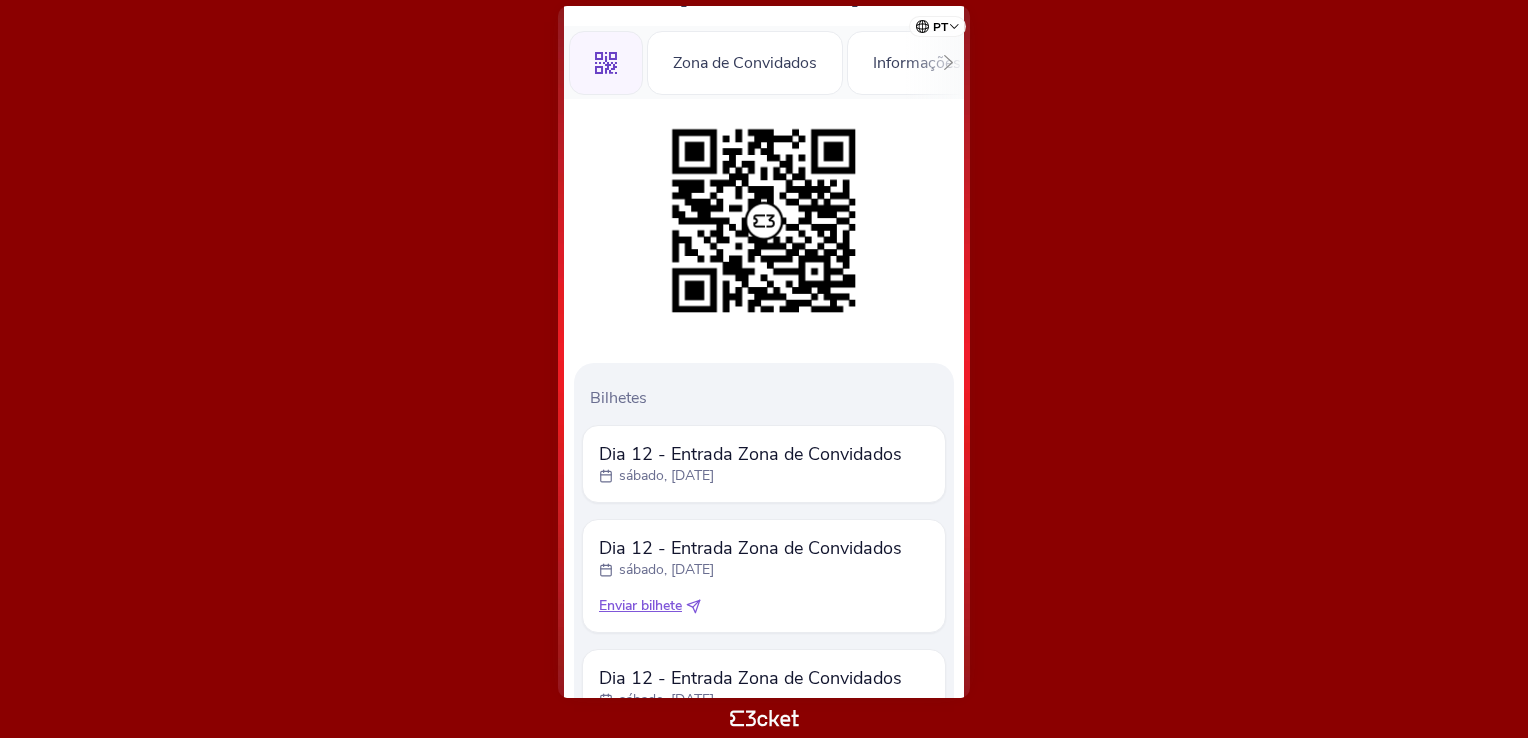 click 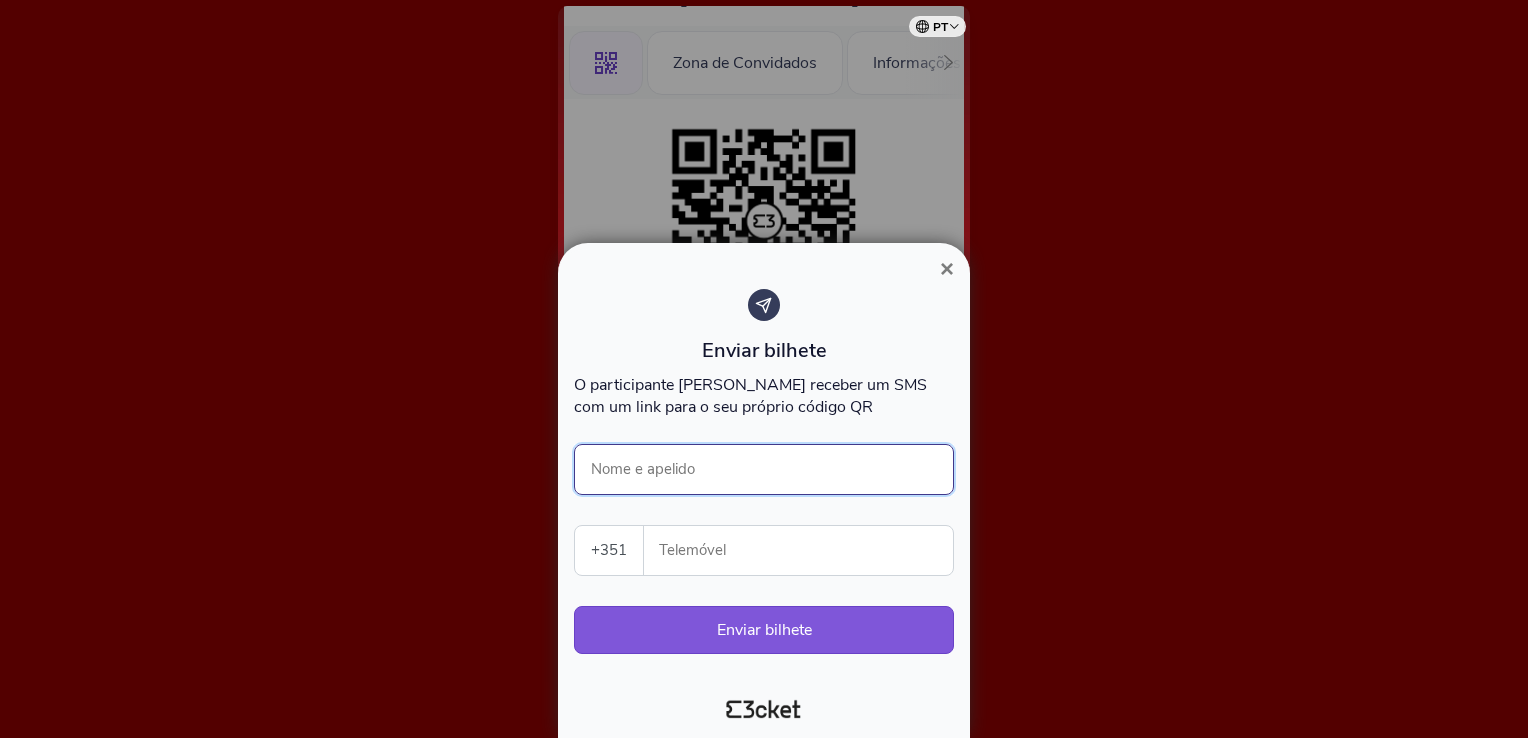 click on "Nome e apelido" at bounding box center [764, 469] 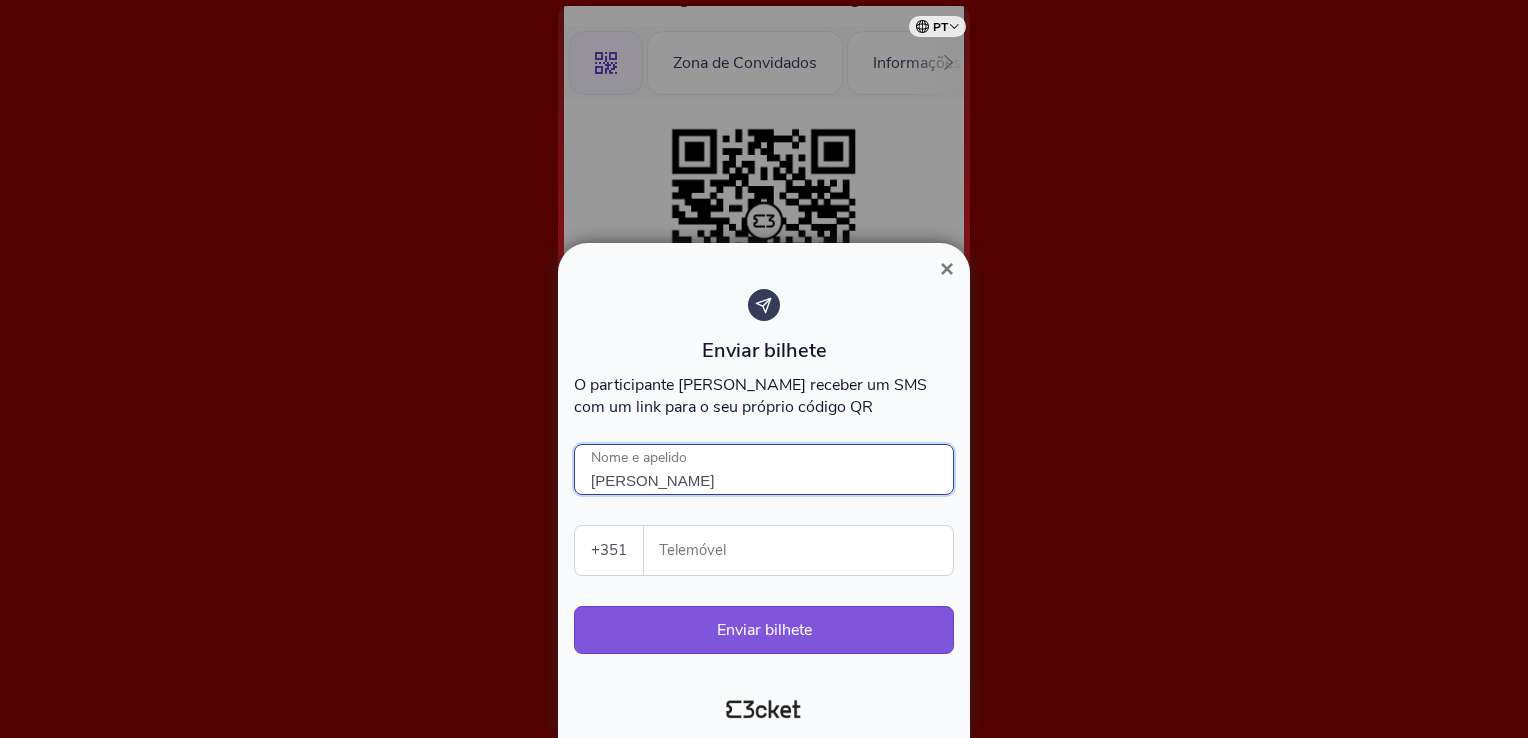 type on "[PERSON_NAME]" 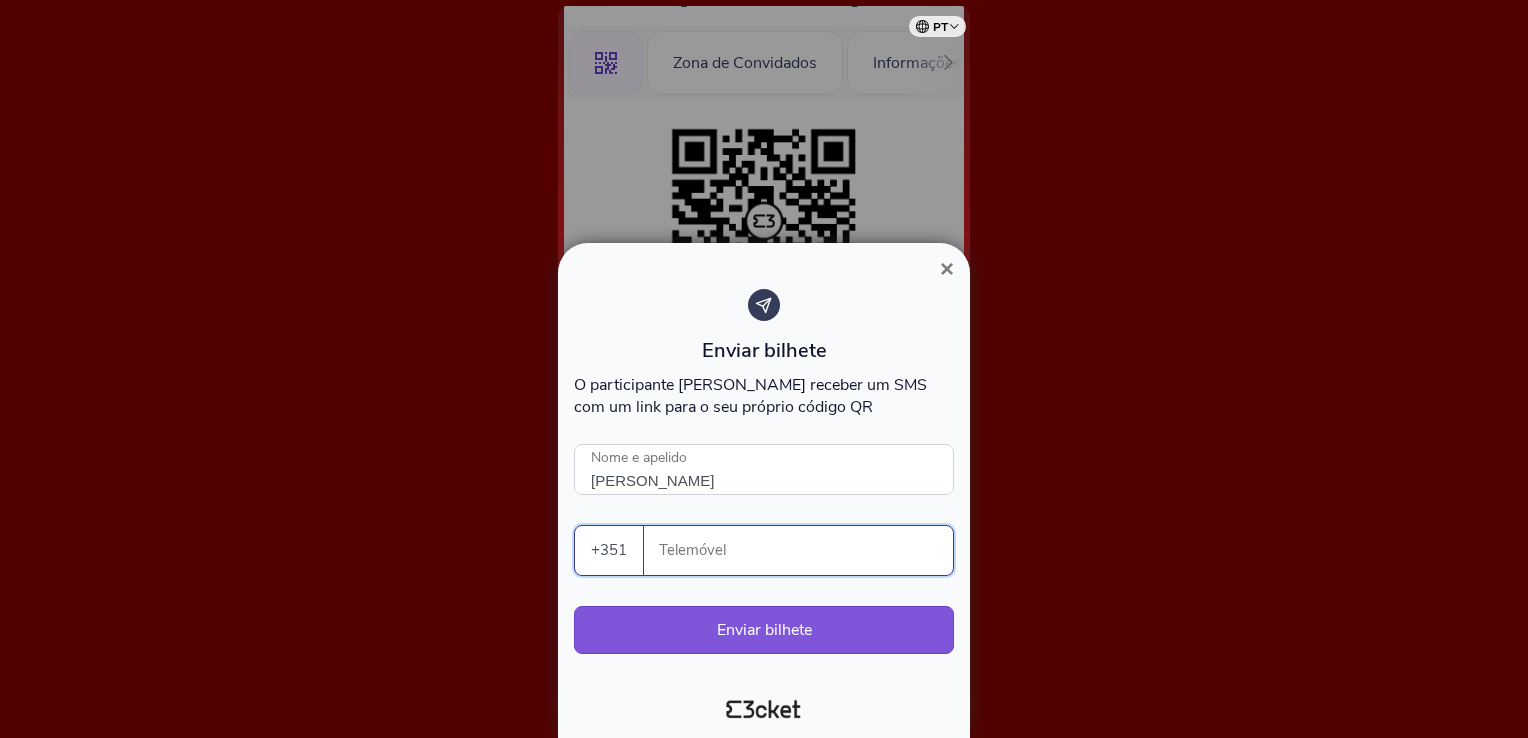 click on "Telemóvel" at bounding box center [806, 550] 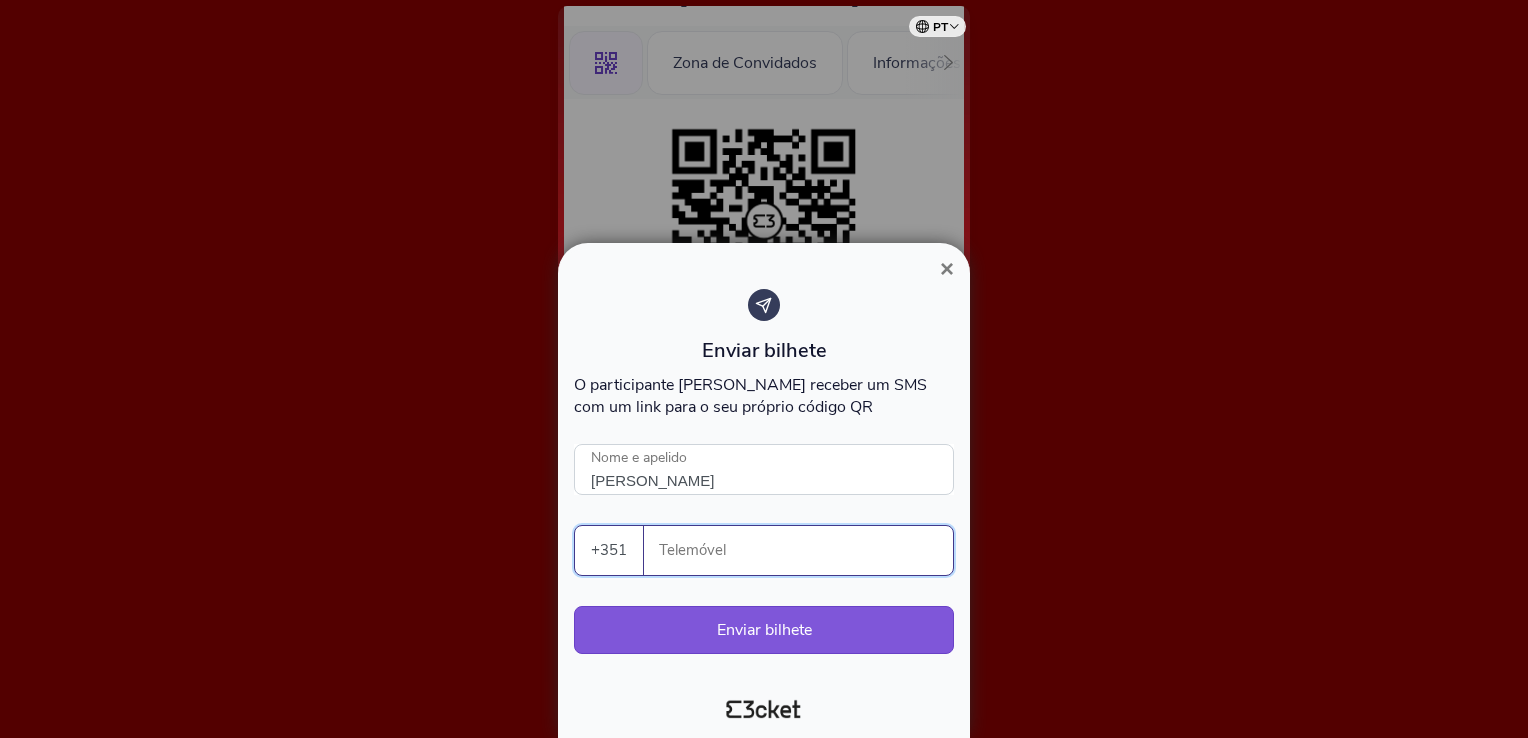 click on "Telemóvel" at bounding box center (806, 550) 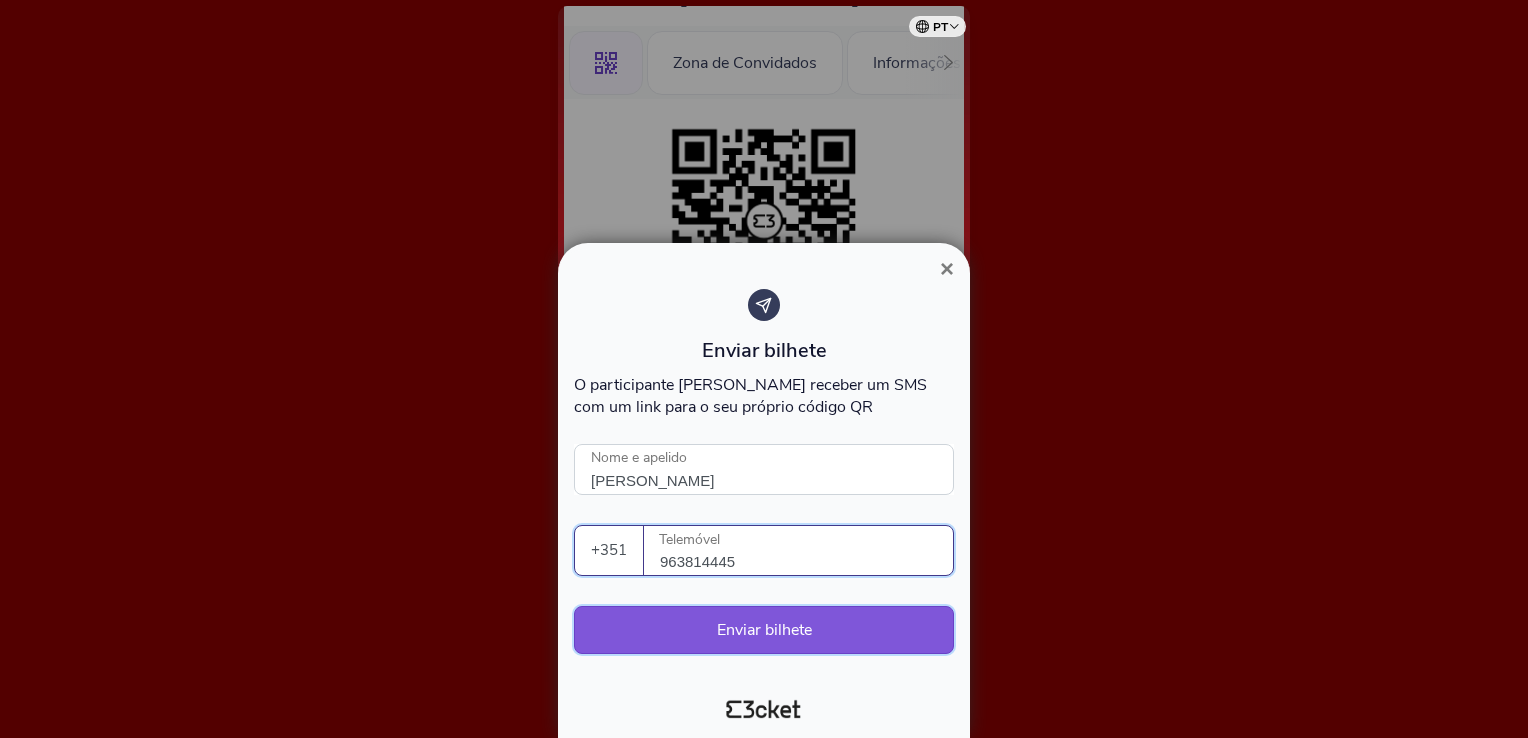 type on "963814445" 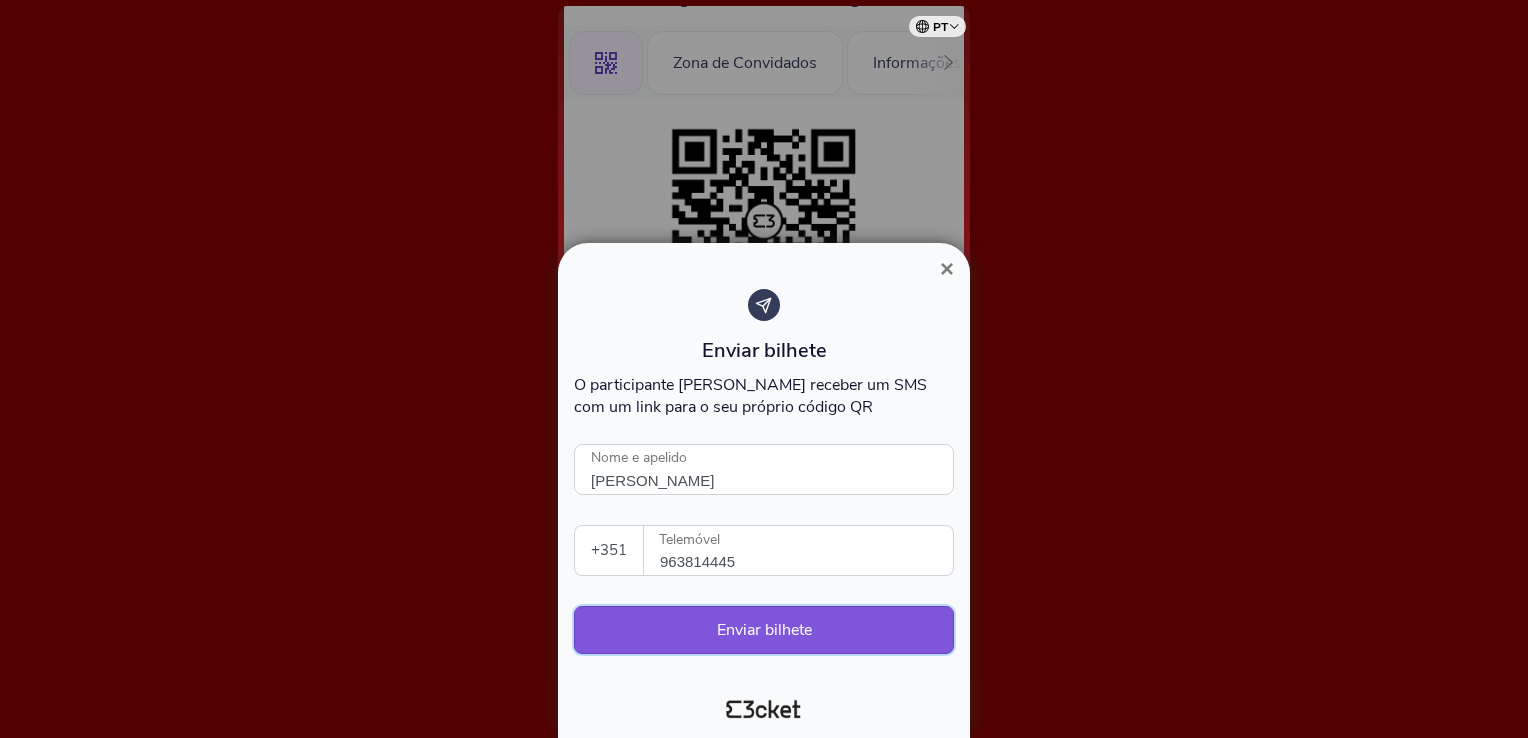 click on "Enviar bilhete" at bounding box center (764, 630) 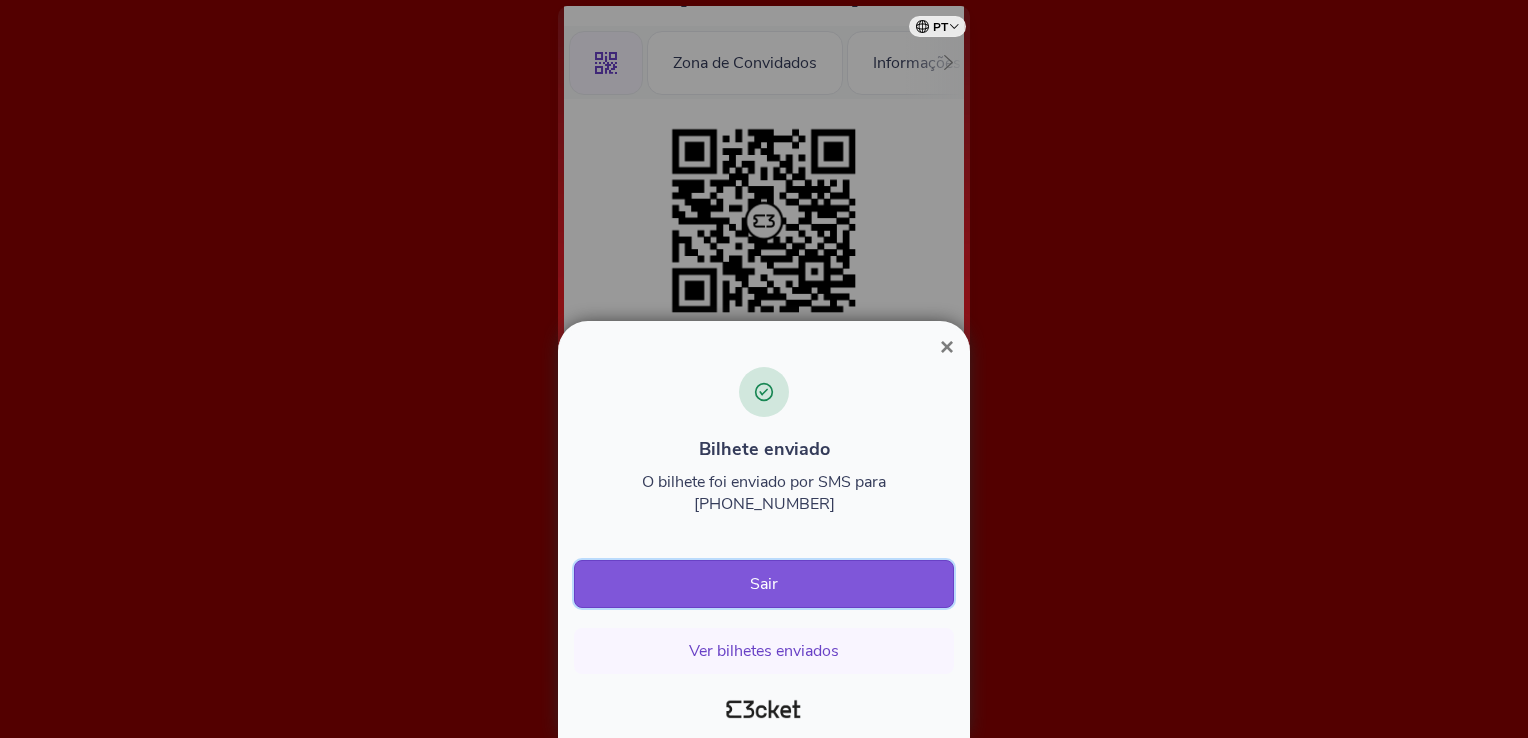click on "Sair" at bounding box center (764, 584) 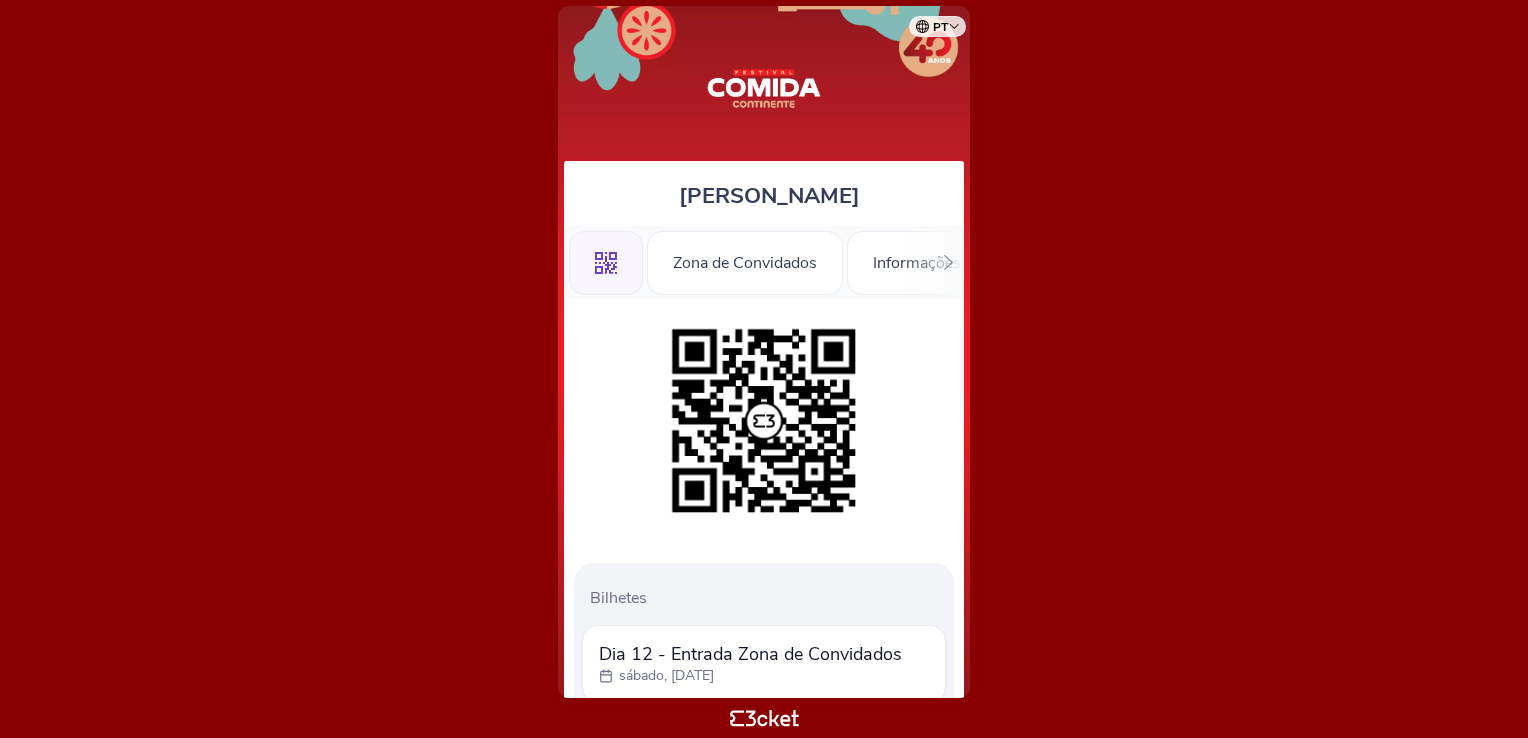 scroll, scrollTop: 0, scrollLeft: 0, axis: both 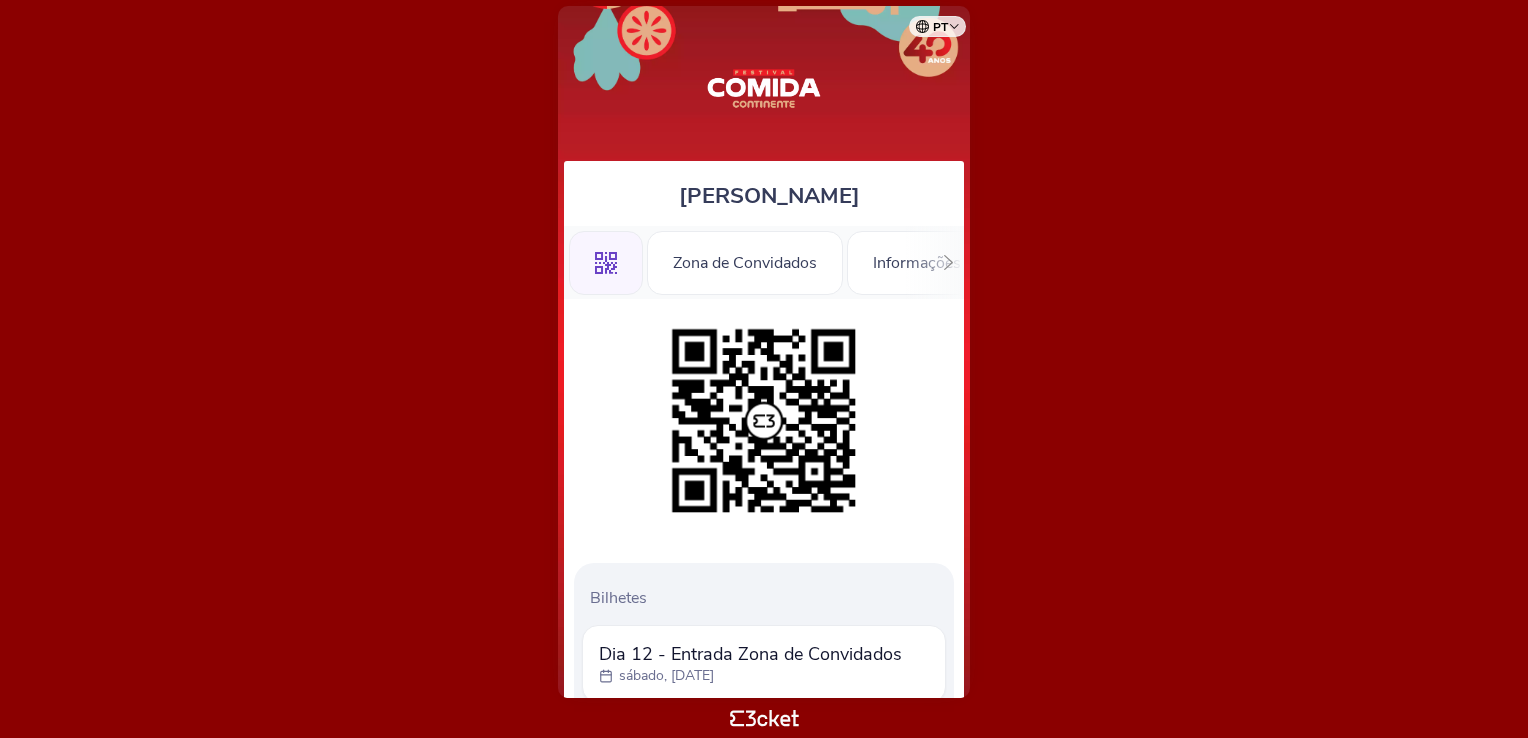 drag, startPoint x: 1527, startPoint y: 105, endPoint x: 1525, endPoint y: 150, distance: 45.044422 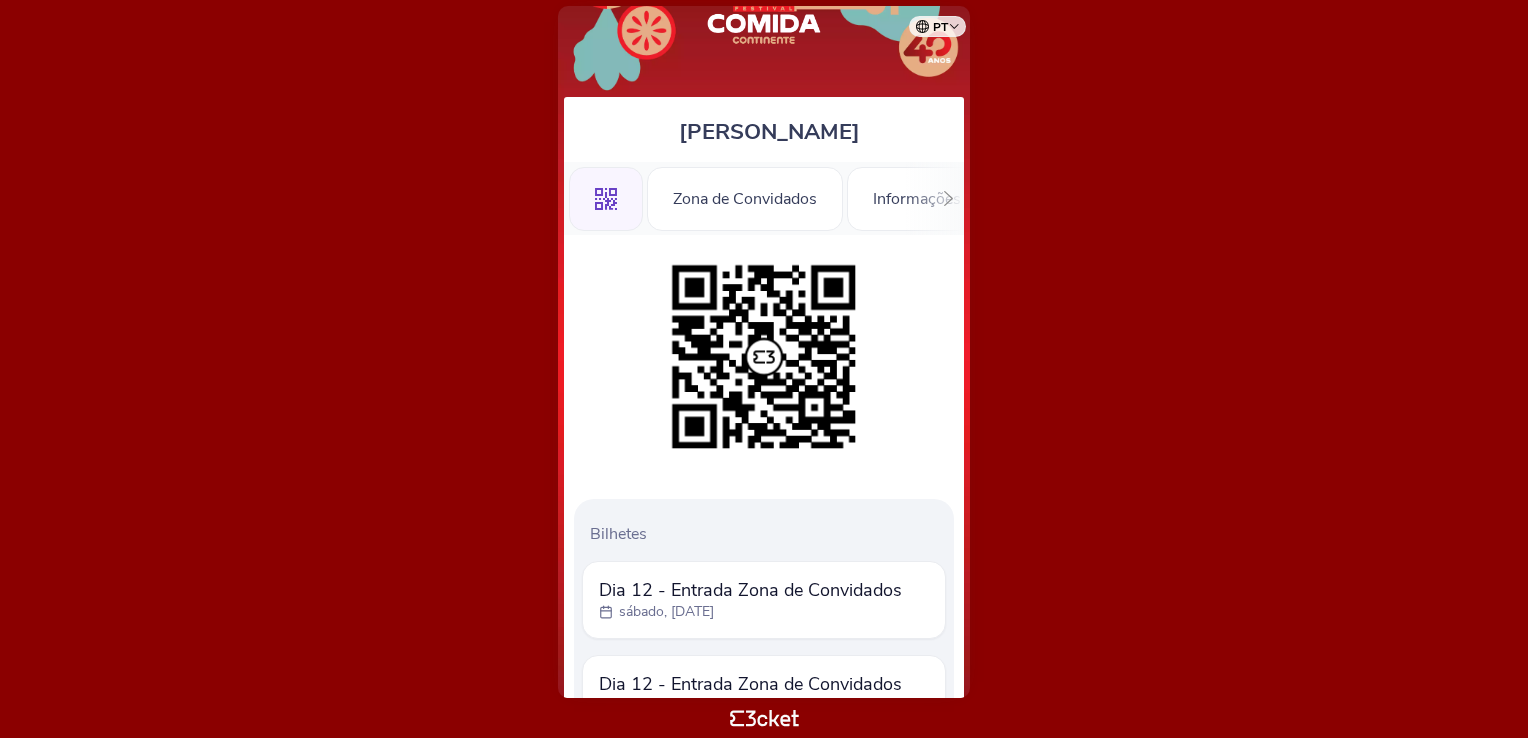 scroll, scrollTop: 100, scrollLeft: 0, axis: vertical 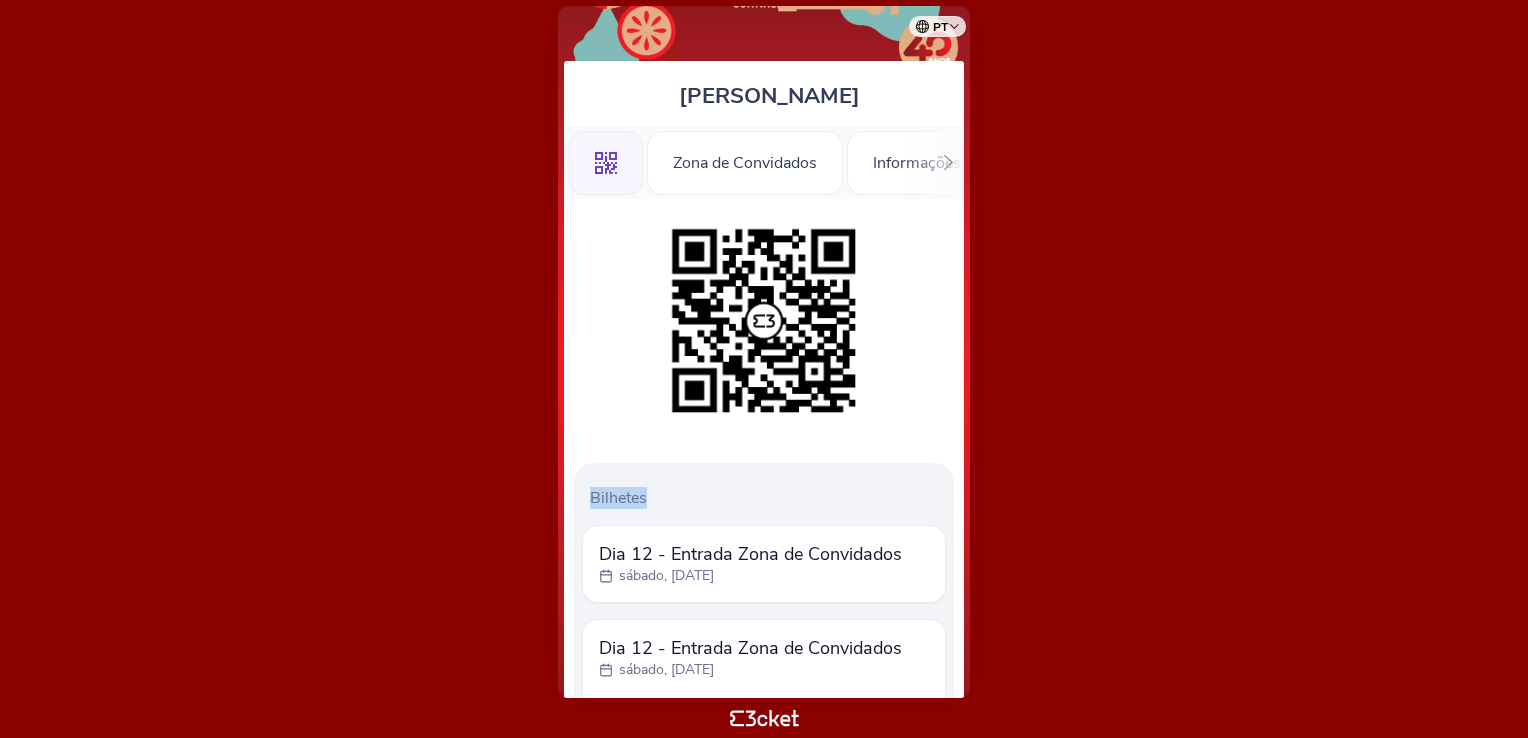 drag, startPoint x: 964, startPoint y: 391, endPoint x: 965, endPoint y: 481, distance: 90.005554 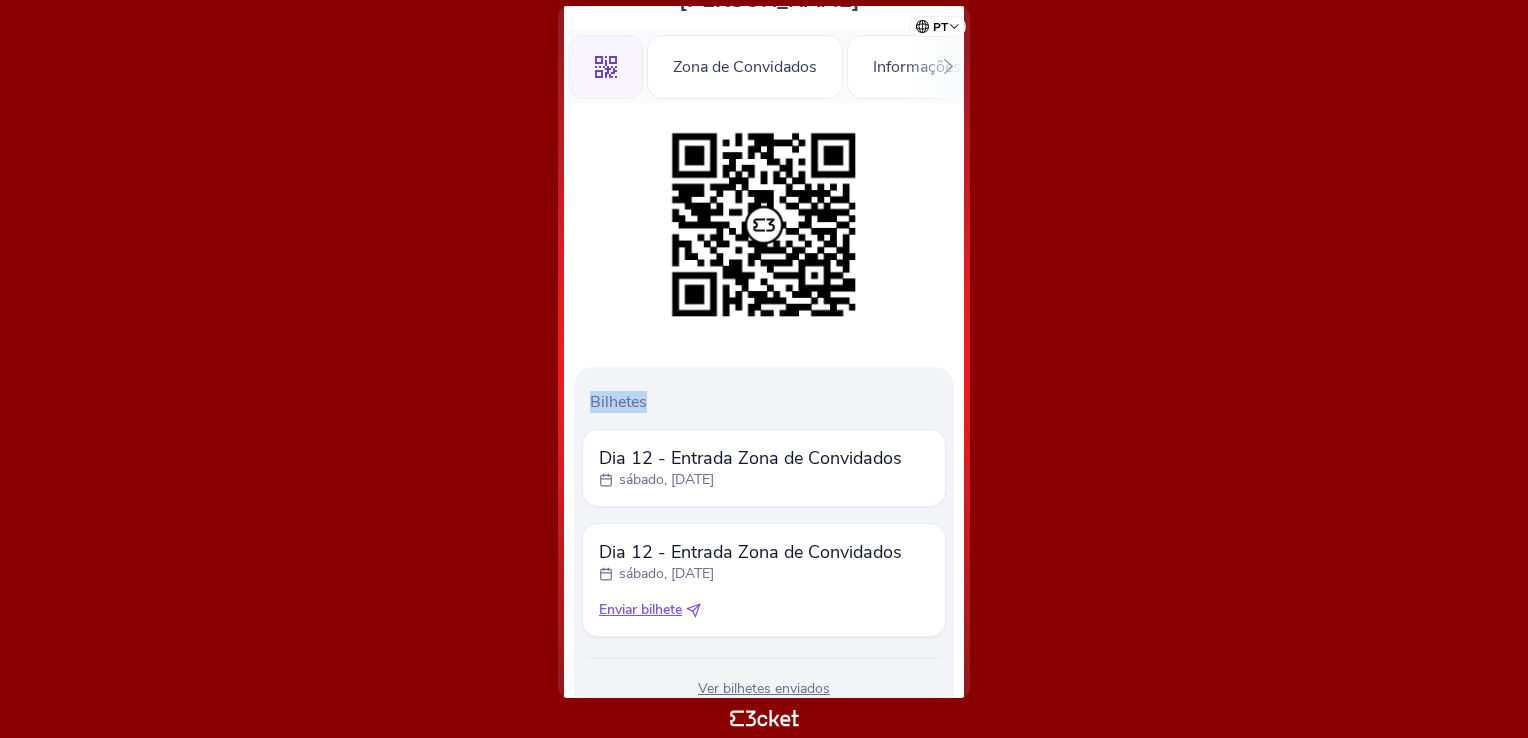 scroll, scrollTop: 166, scrollLeft: 0, axis: vertical 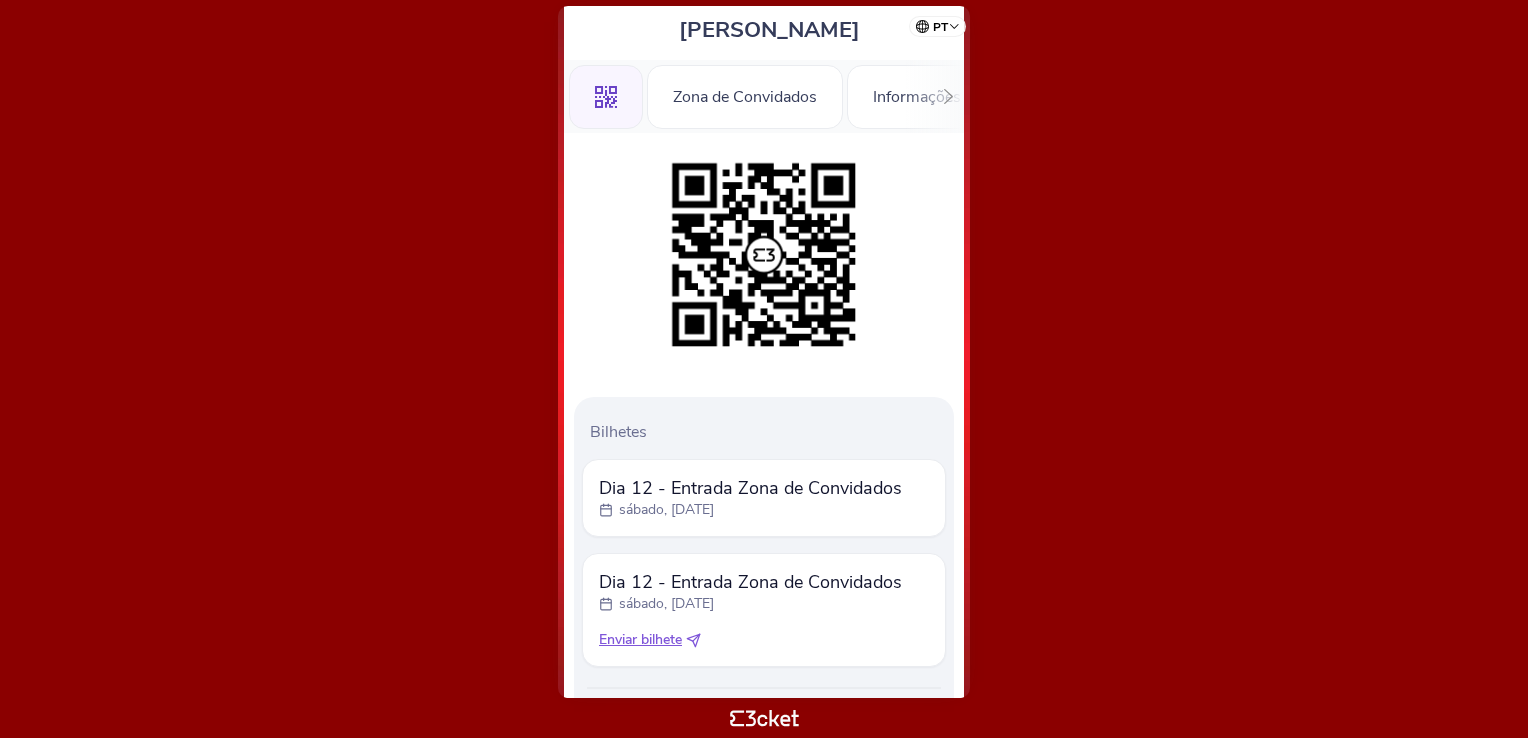 click 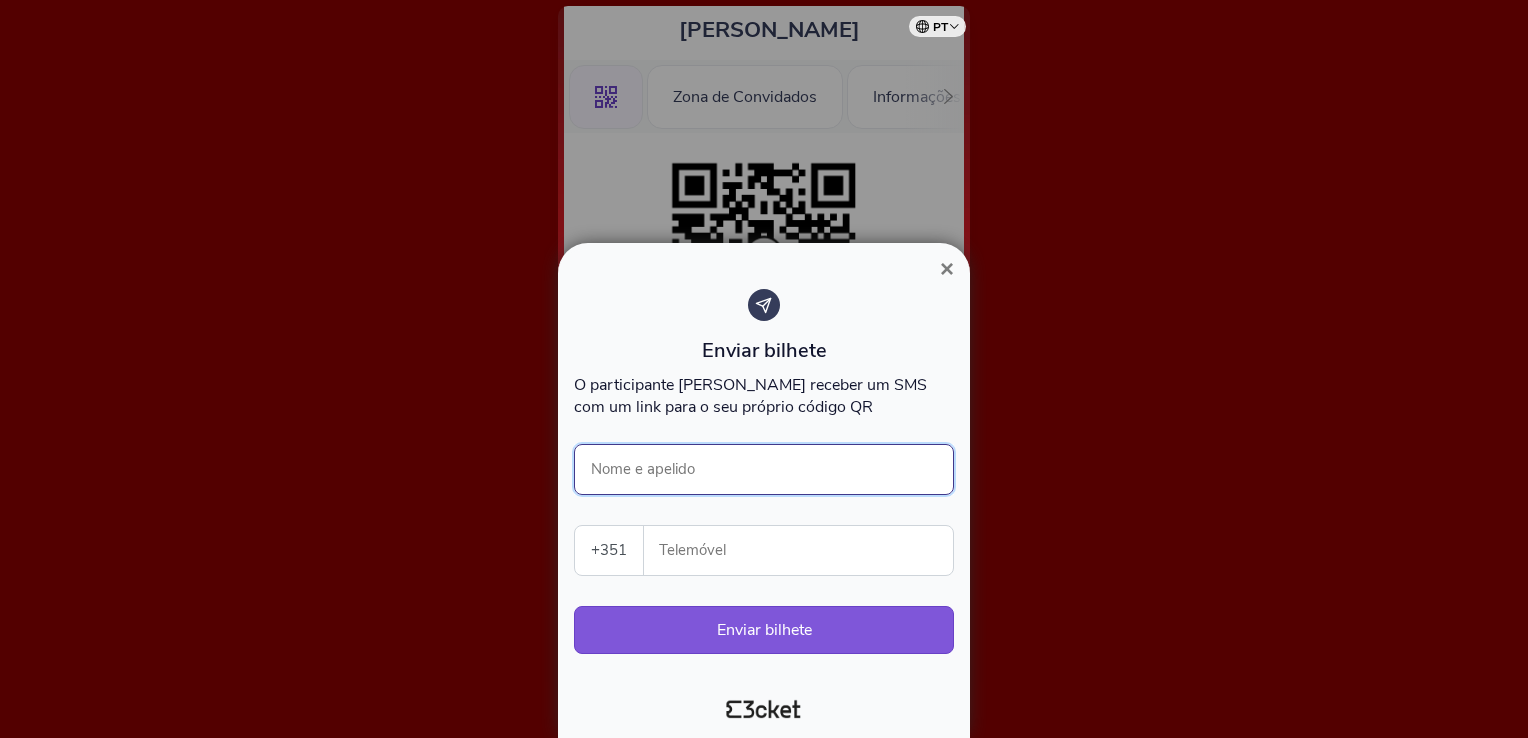 click on "Nome e apelido" at bounding box center (764, 469) 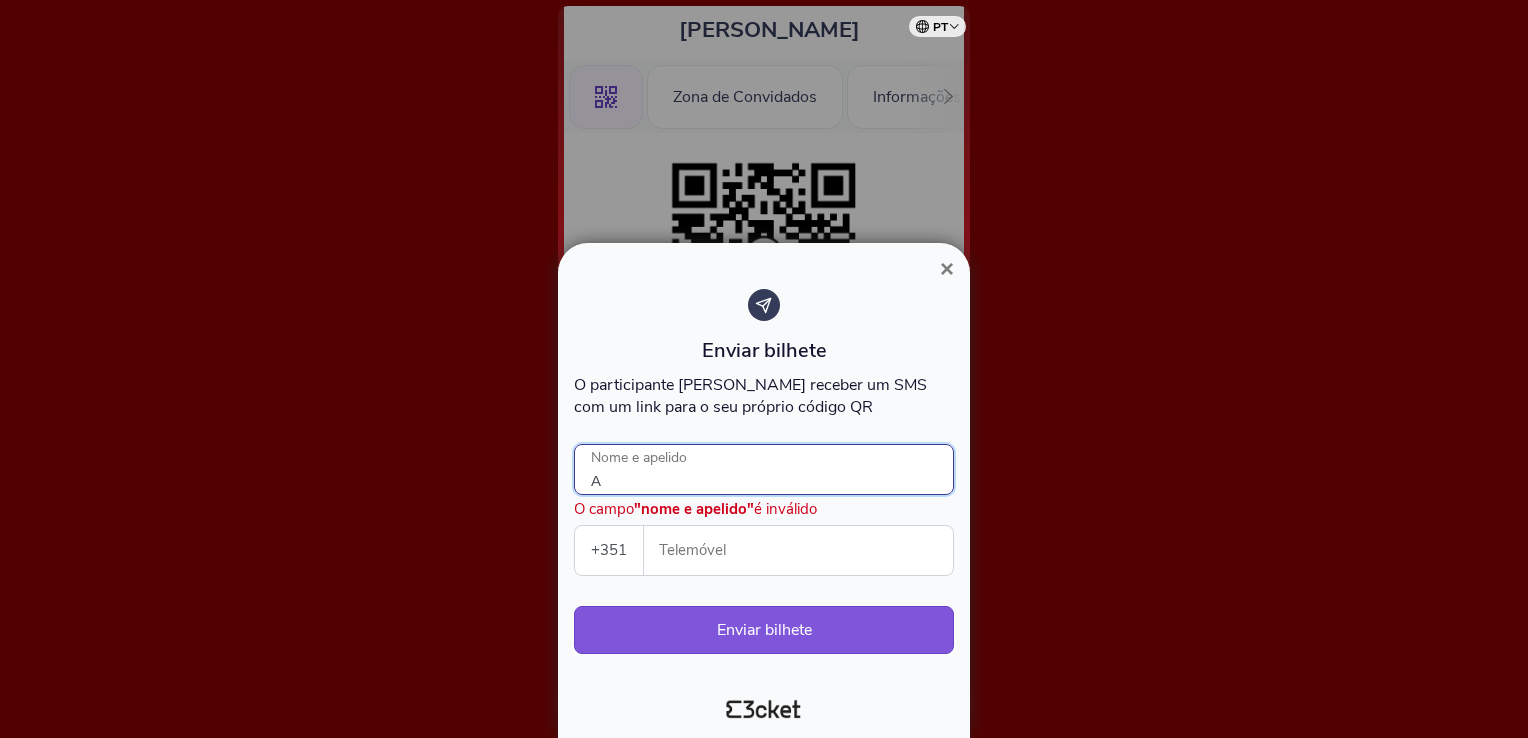 drag, startPoint x: 715, startPoint y: 469, endPoint x: 739, endPoint y: 466, distance: 24.186773 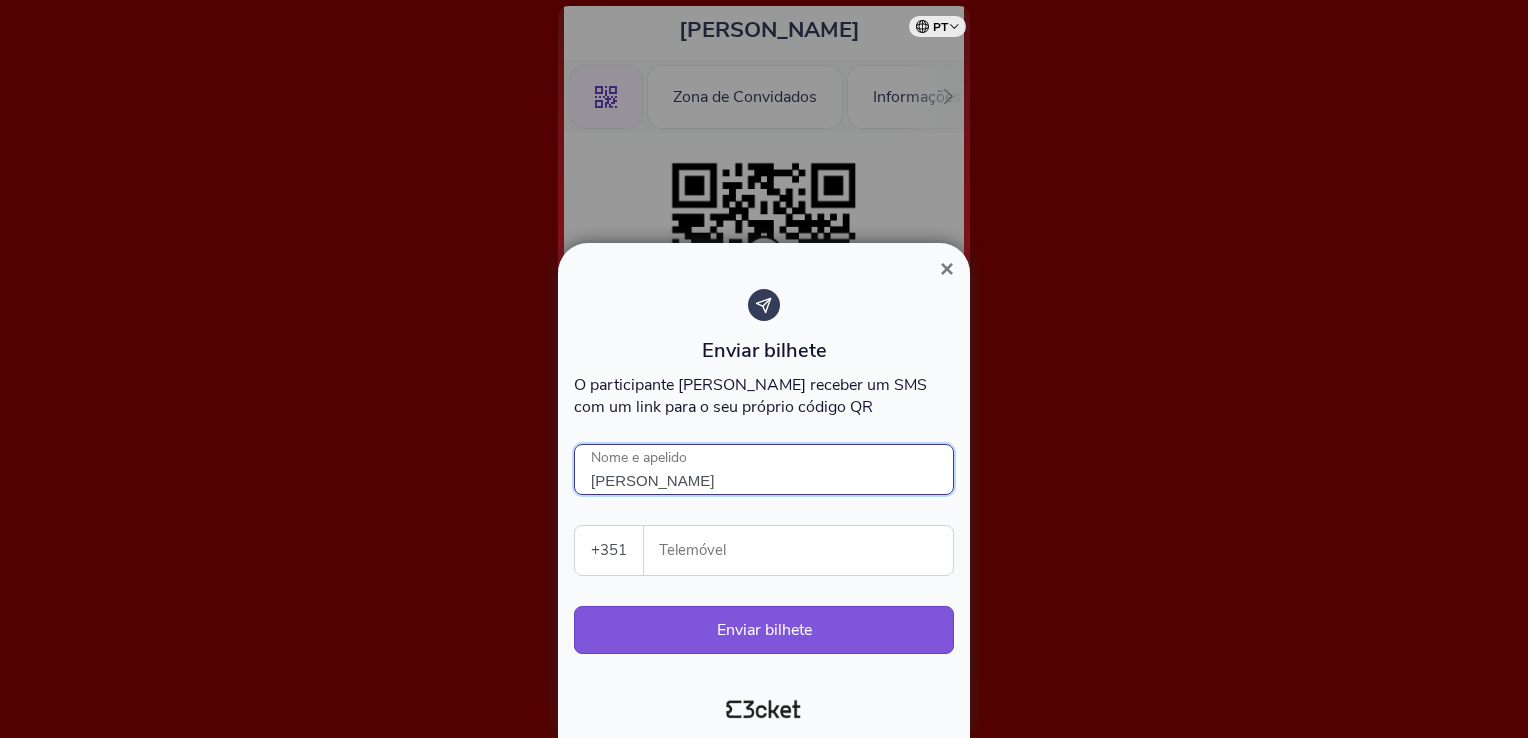 type on "Adriana" 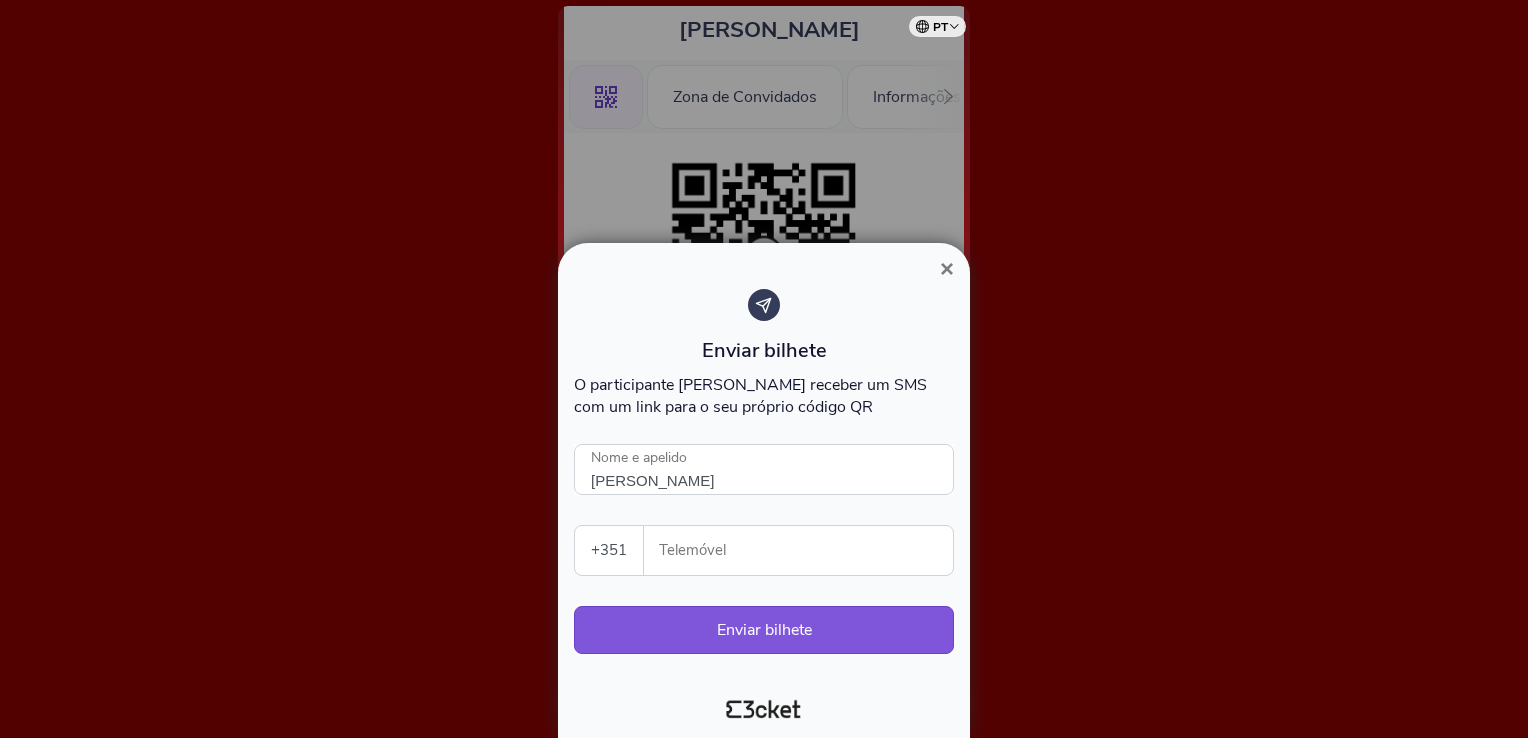 click on "Telemóvel" at bounding box center (806, 550) 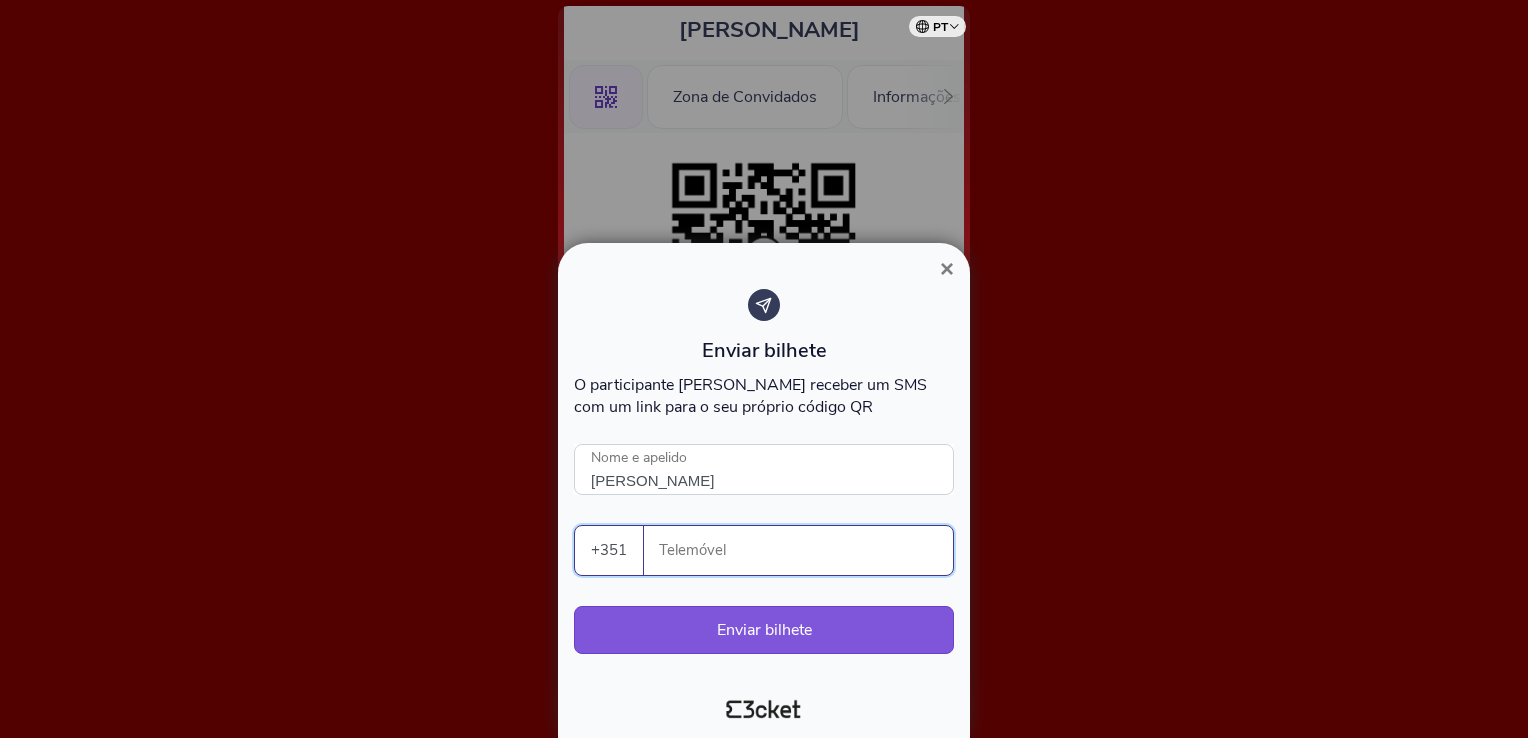 click on "Telemóvel" at bounding box center (806, 550) 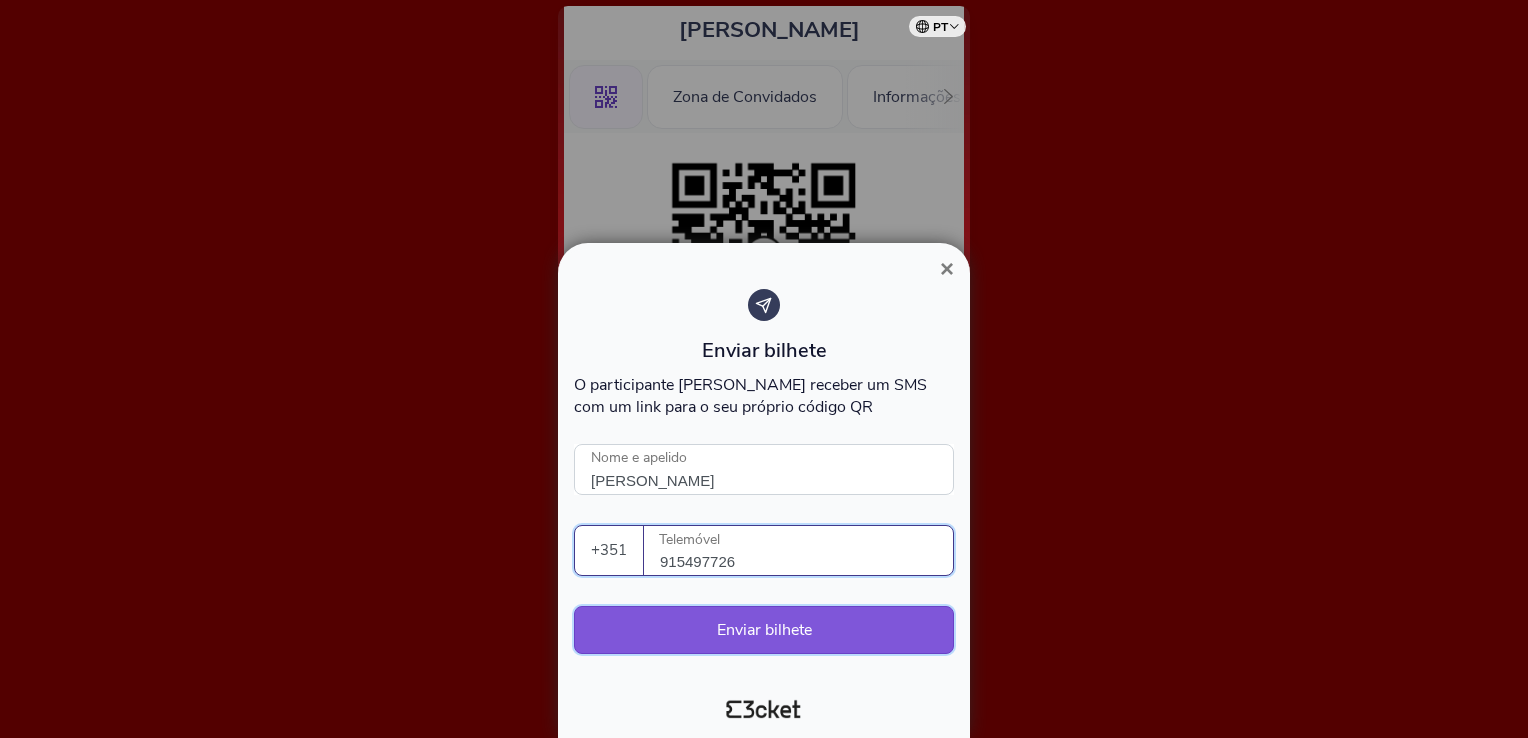 type on "915497726" 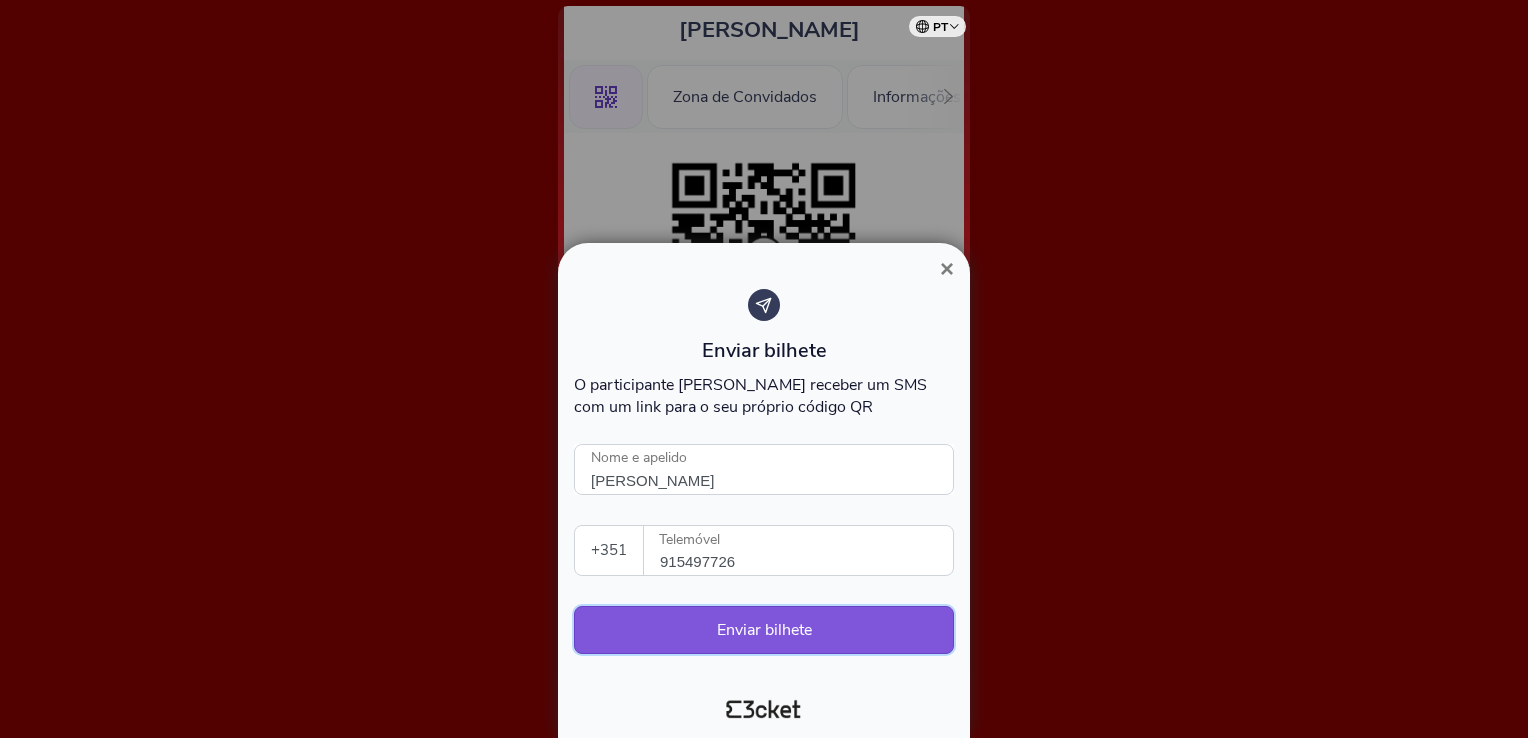 click on "Enviar bilhete" at bounding box center (764, 630) 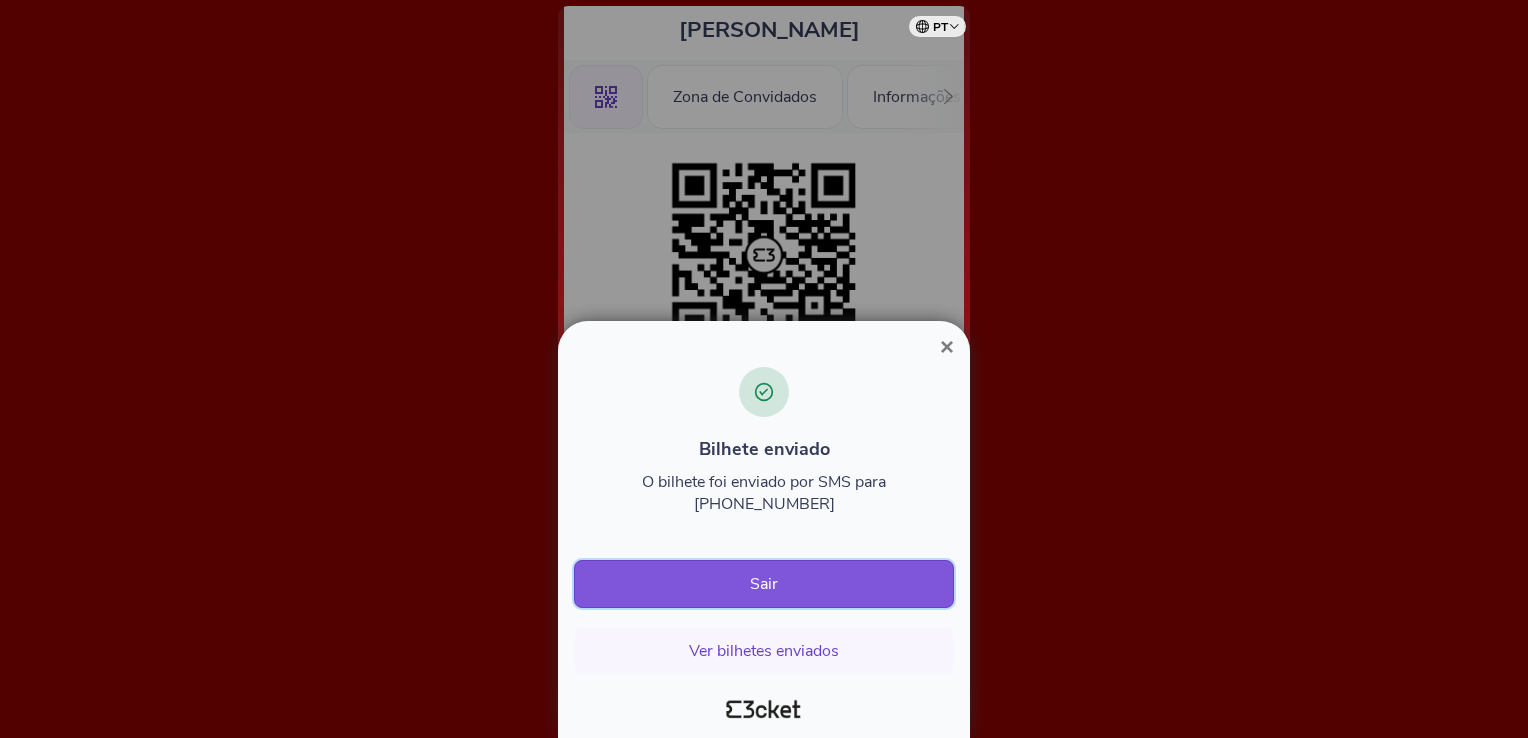 click on "Sair" at bounding box center (764, 584) 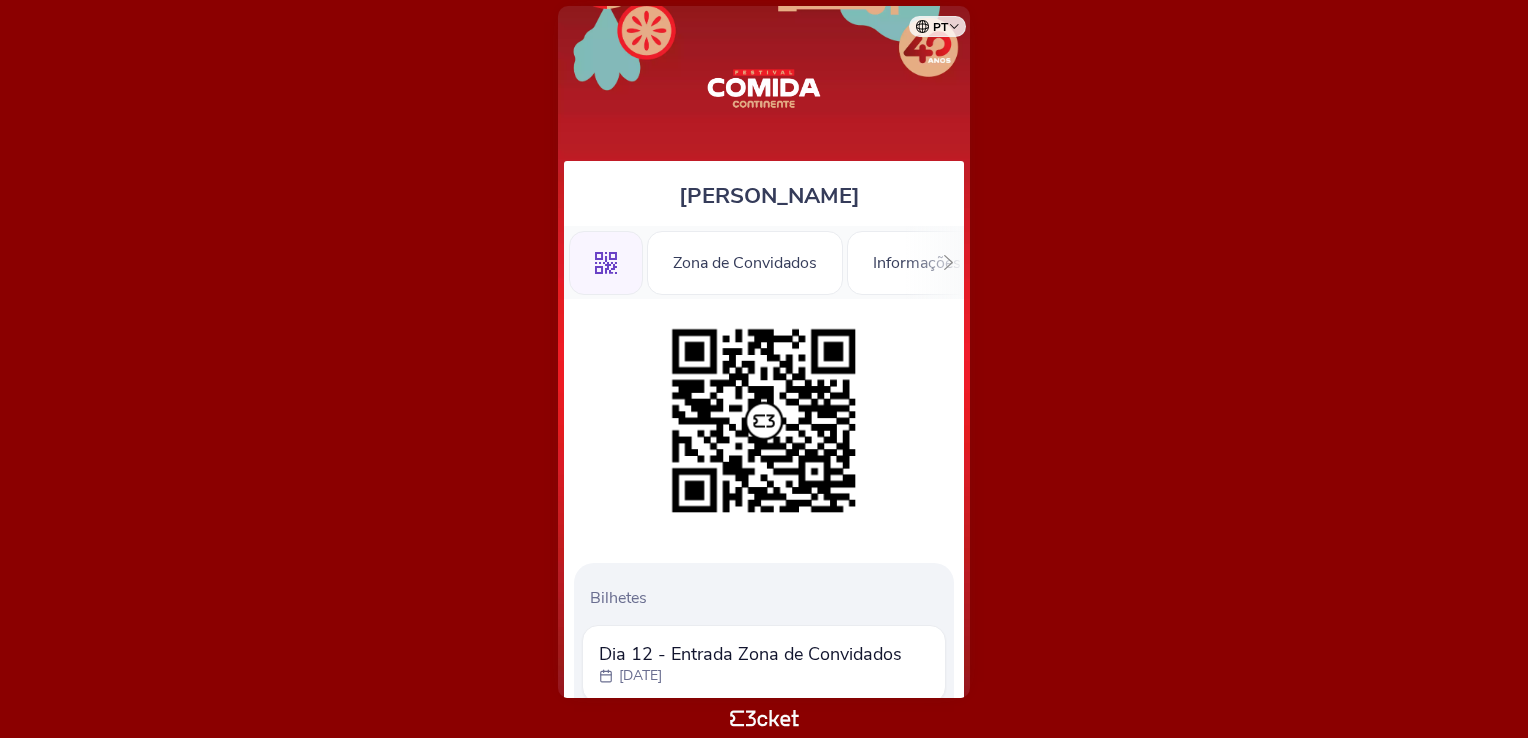 scroll, scrollTop: 0, scrollLeft: 0, axis: both 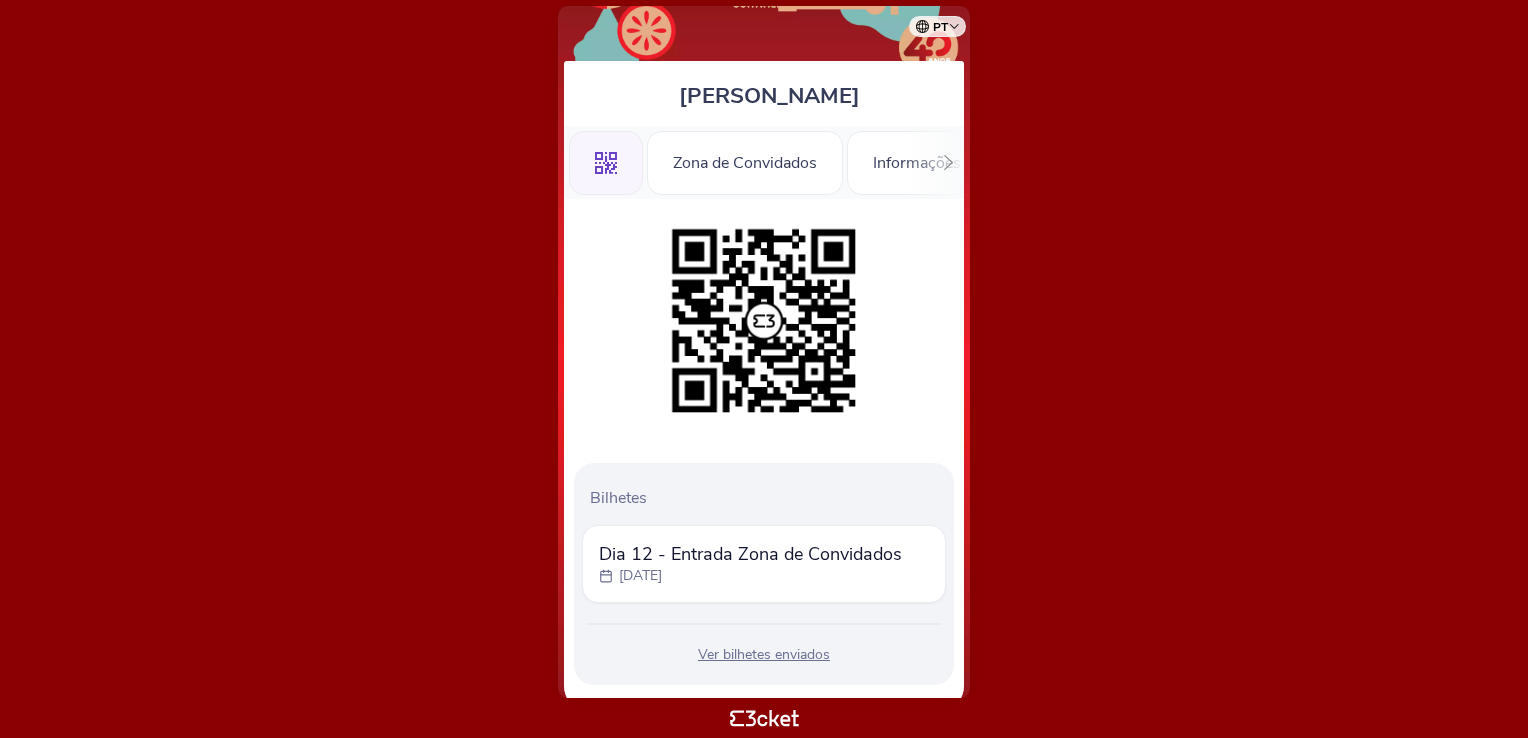 click 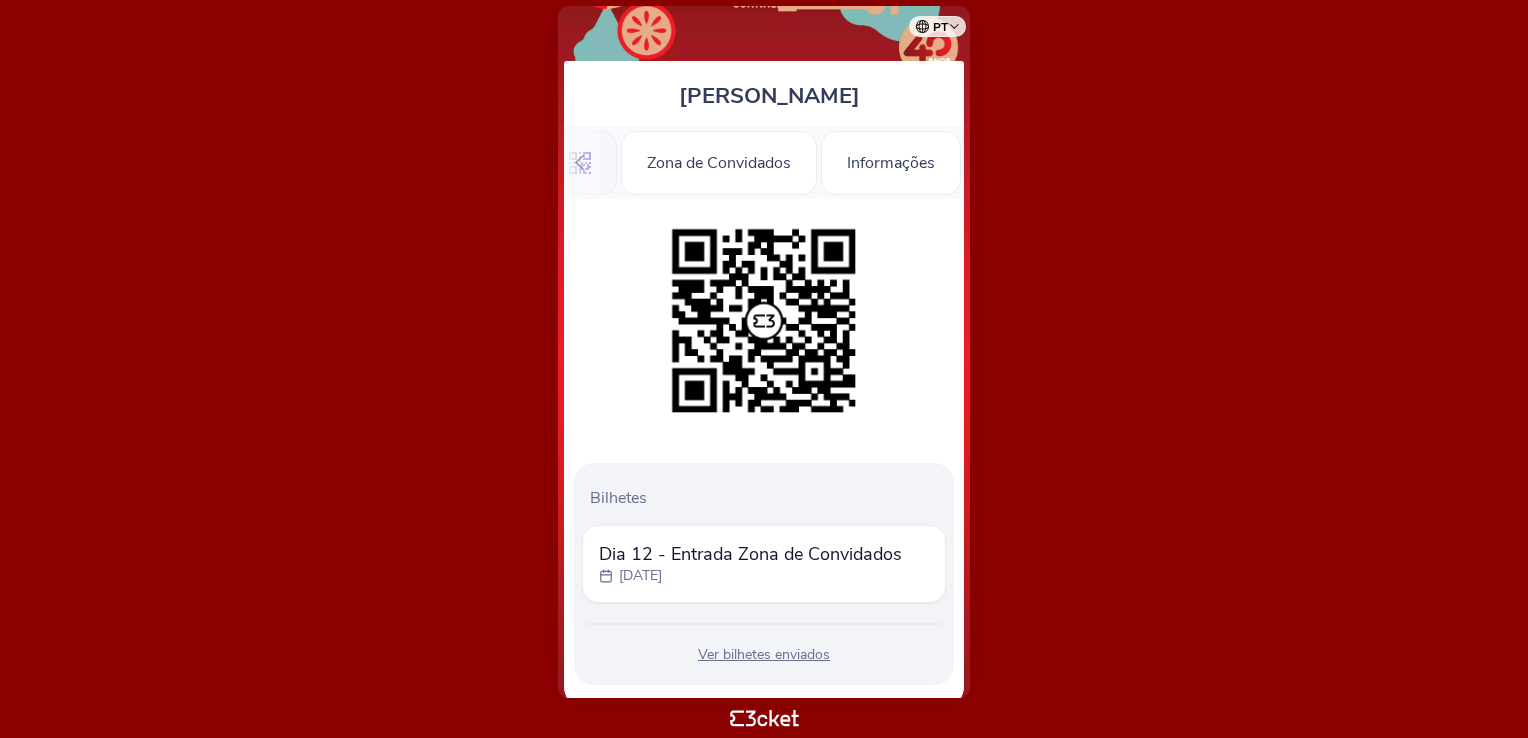 scroll, scrollTop: 0, scrollLeft: 28, axis: horizontal 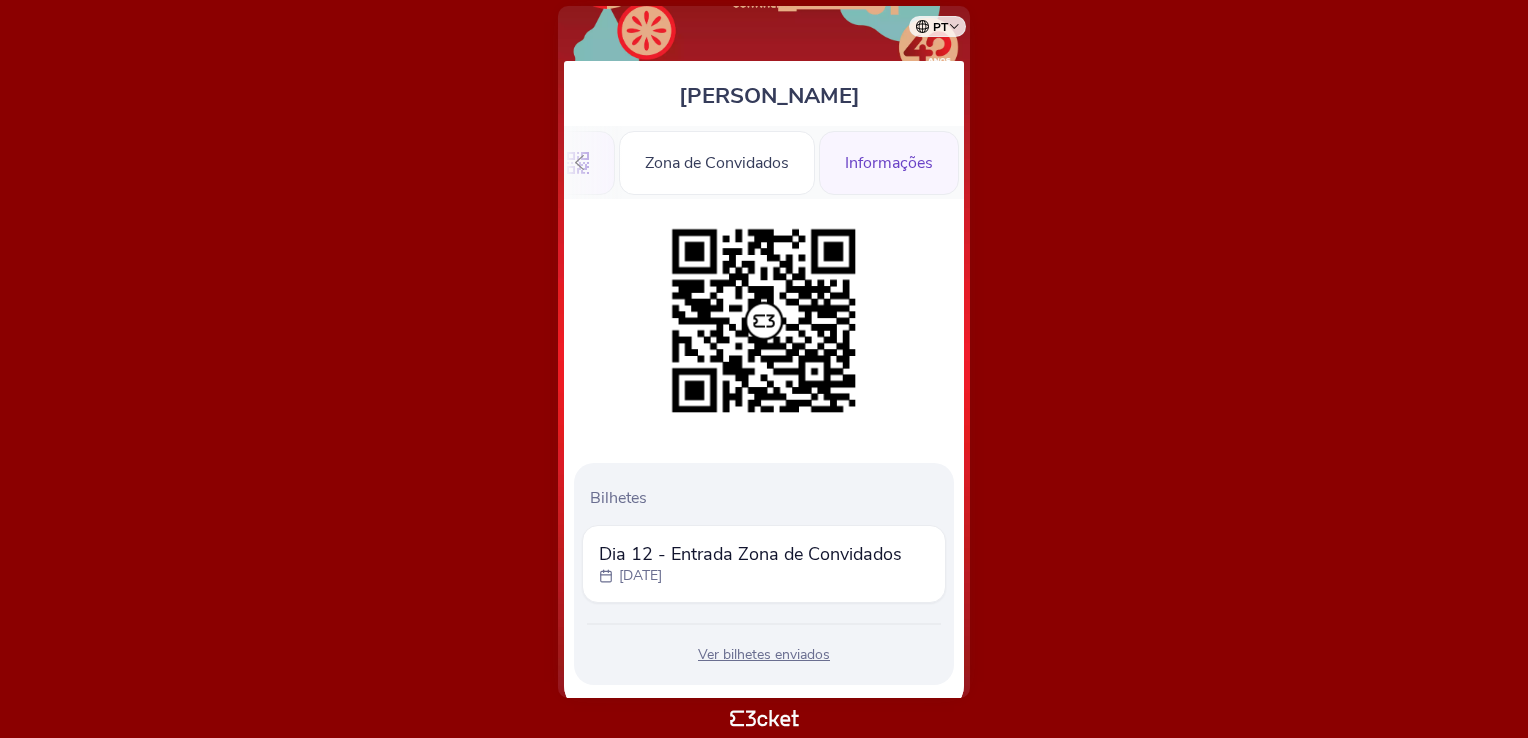 click on "Informações" at bounding box center (889, 163) 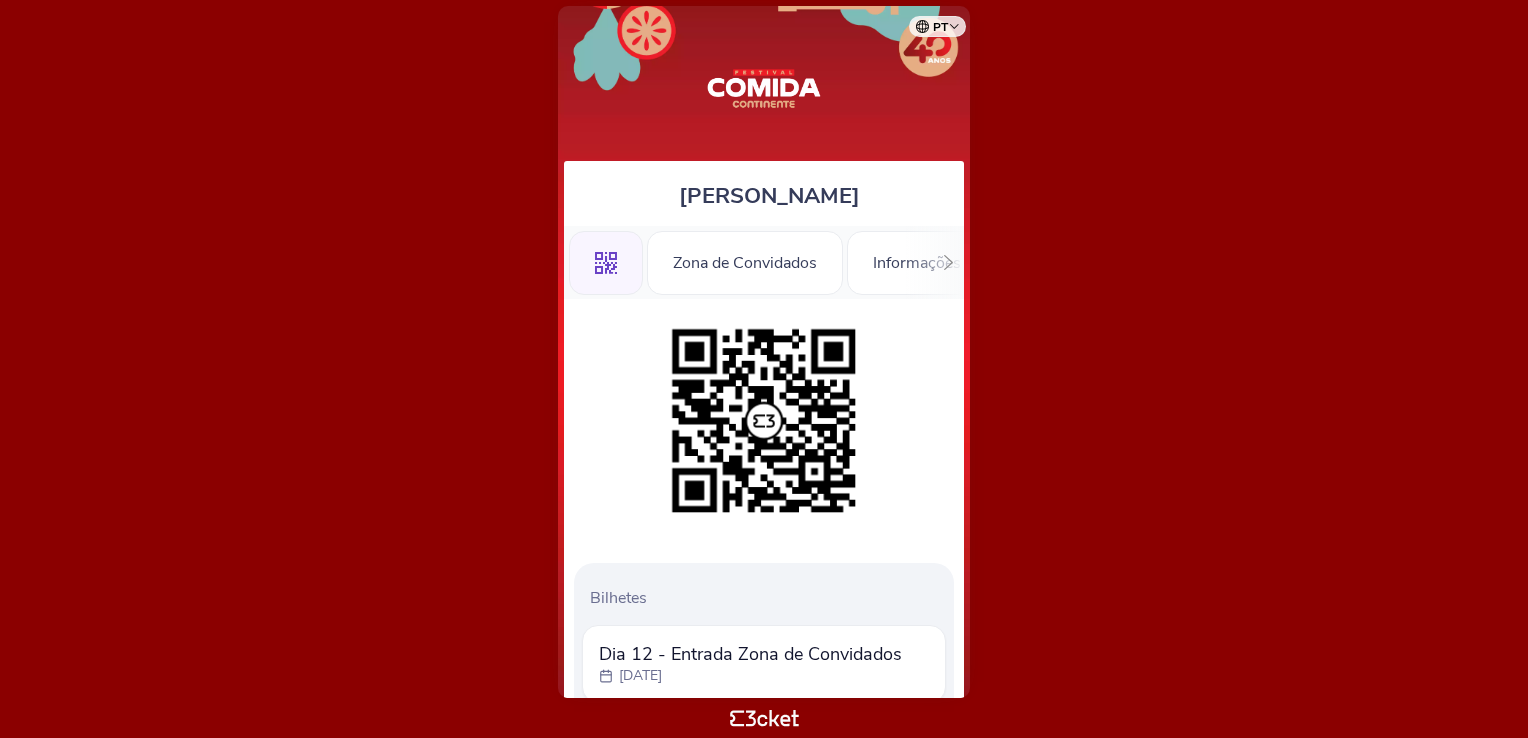 scroll, scrollTop: 0, scrollLeft: 0, axis: both 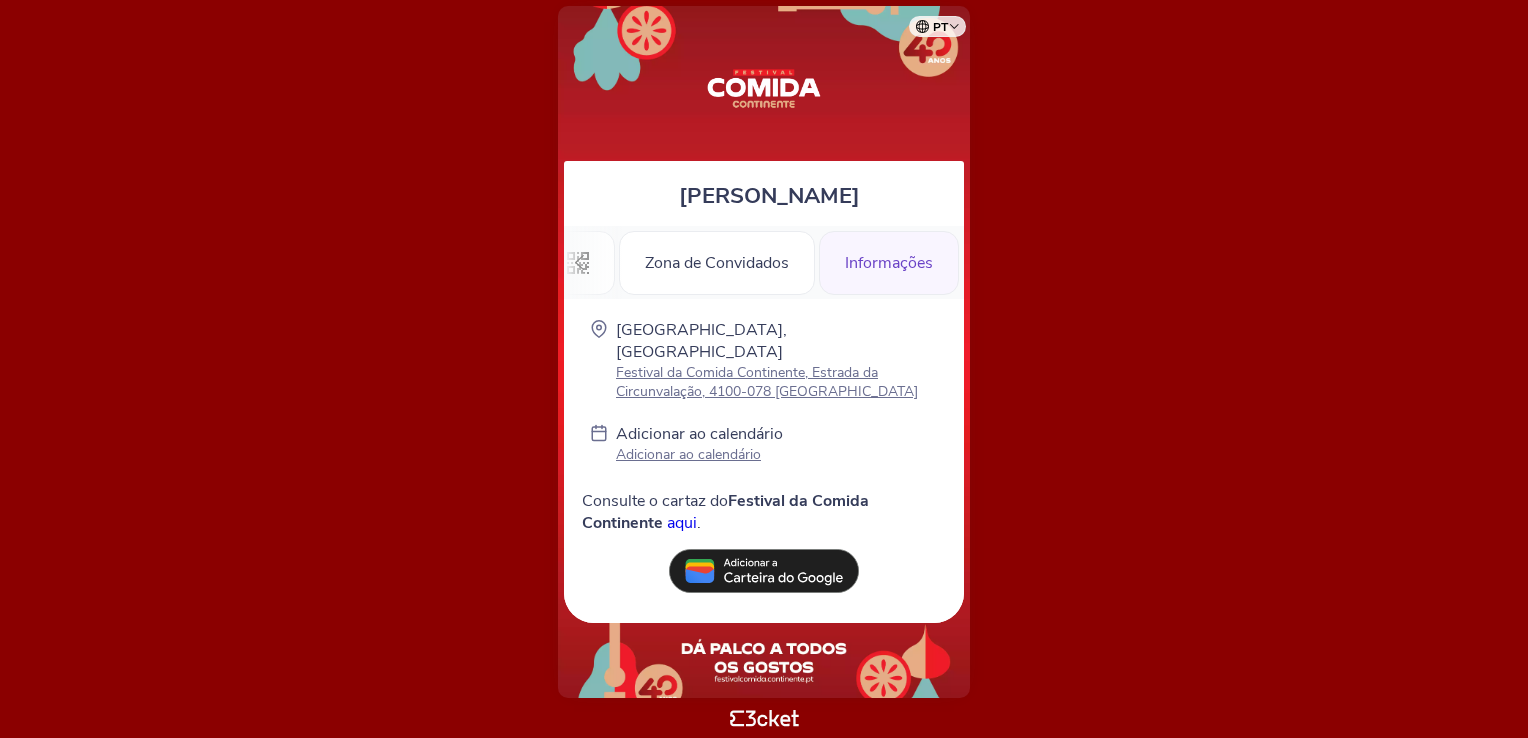 click on "pt
Português (Portugal)
English
Español
Catalan
Français
JOSÉ ANTÓNIO SANTOS
.st0{fill-rule:evenodd;clip-rule:evenodd;}
Zona de Convidados
Informações" at bounding box center (764, 369) 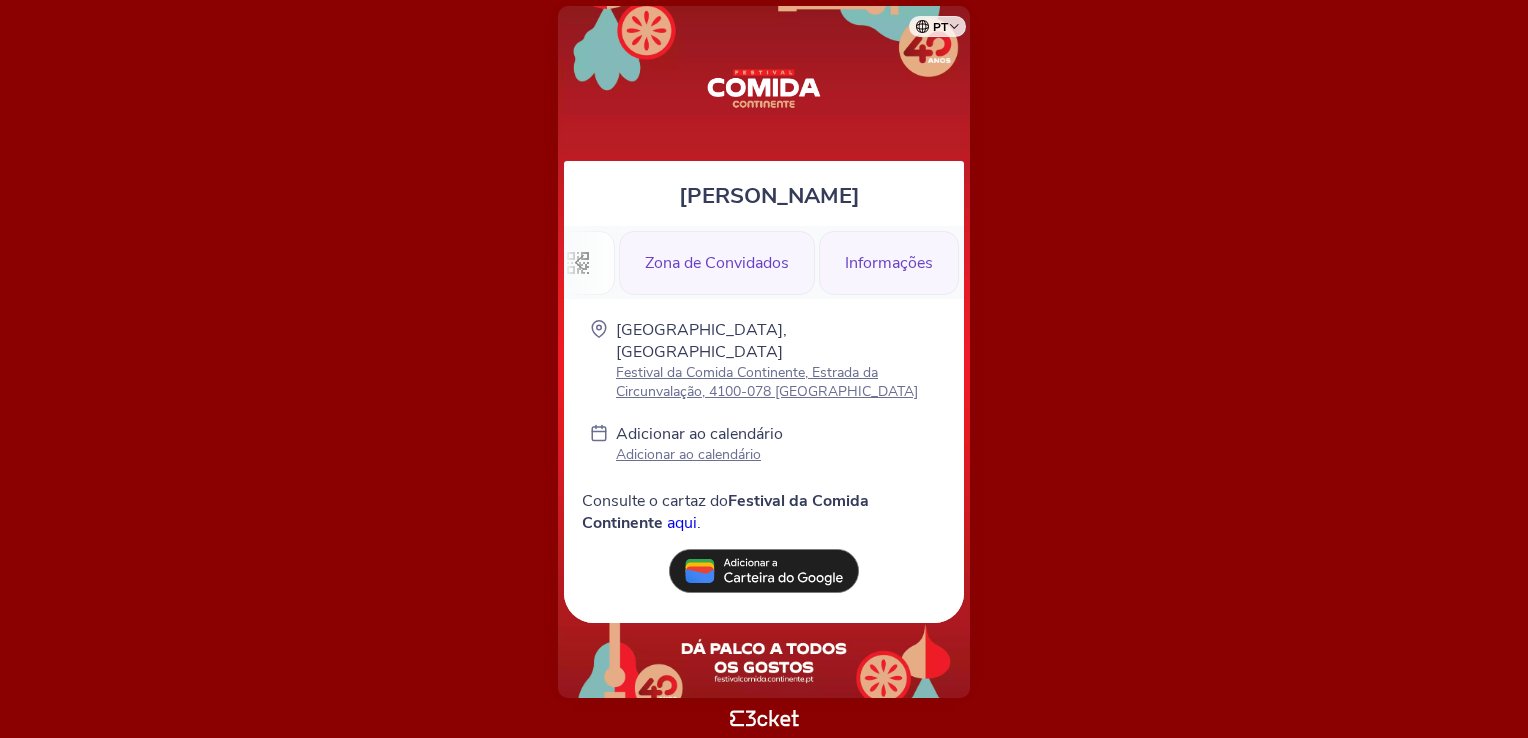 click on "Zona de Convidados" at bounding box center (717, 263) 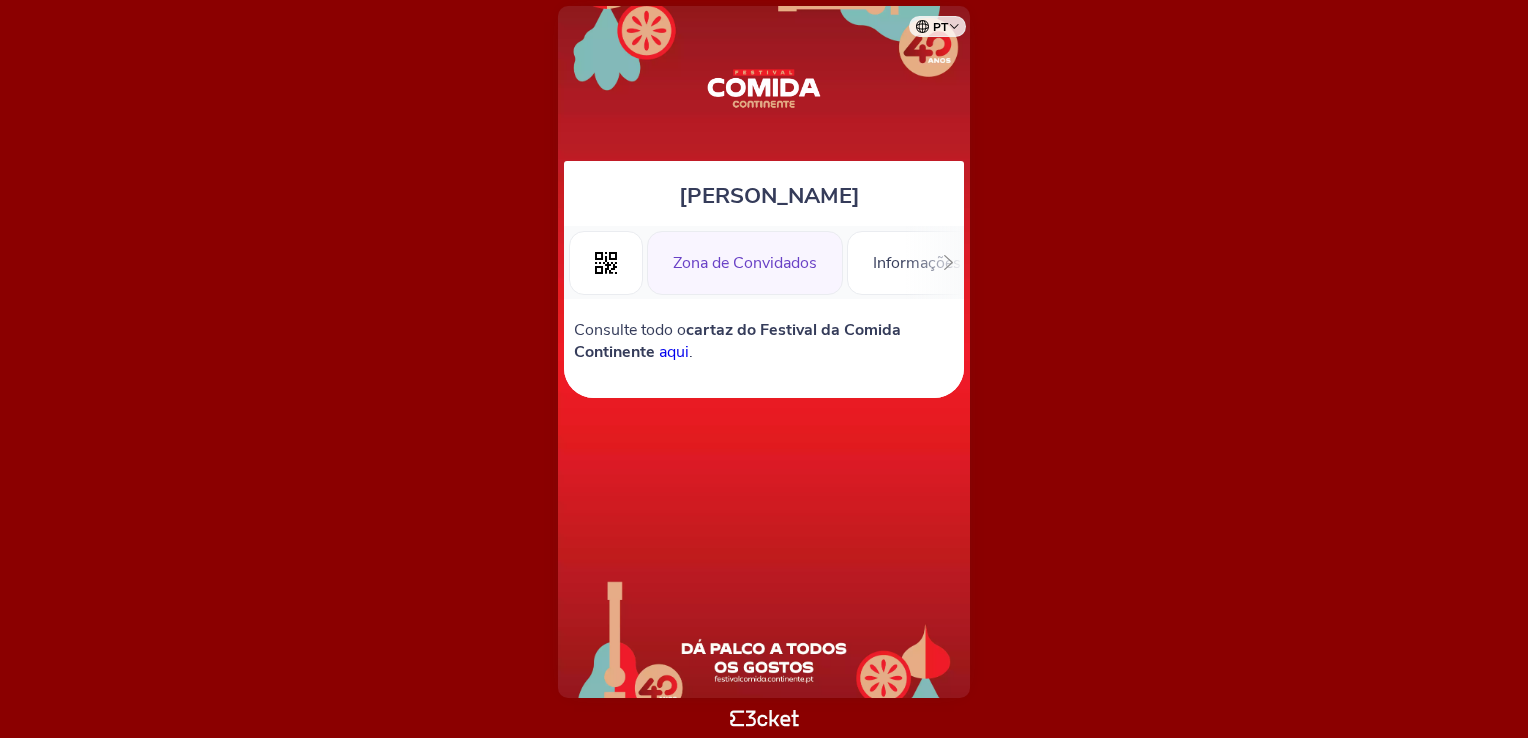 scroll, scrollTop: 0, scrollLeft: 0, axis: both 